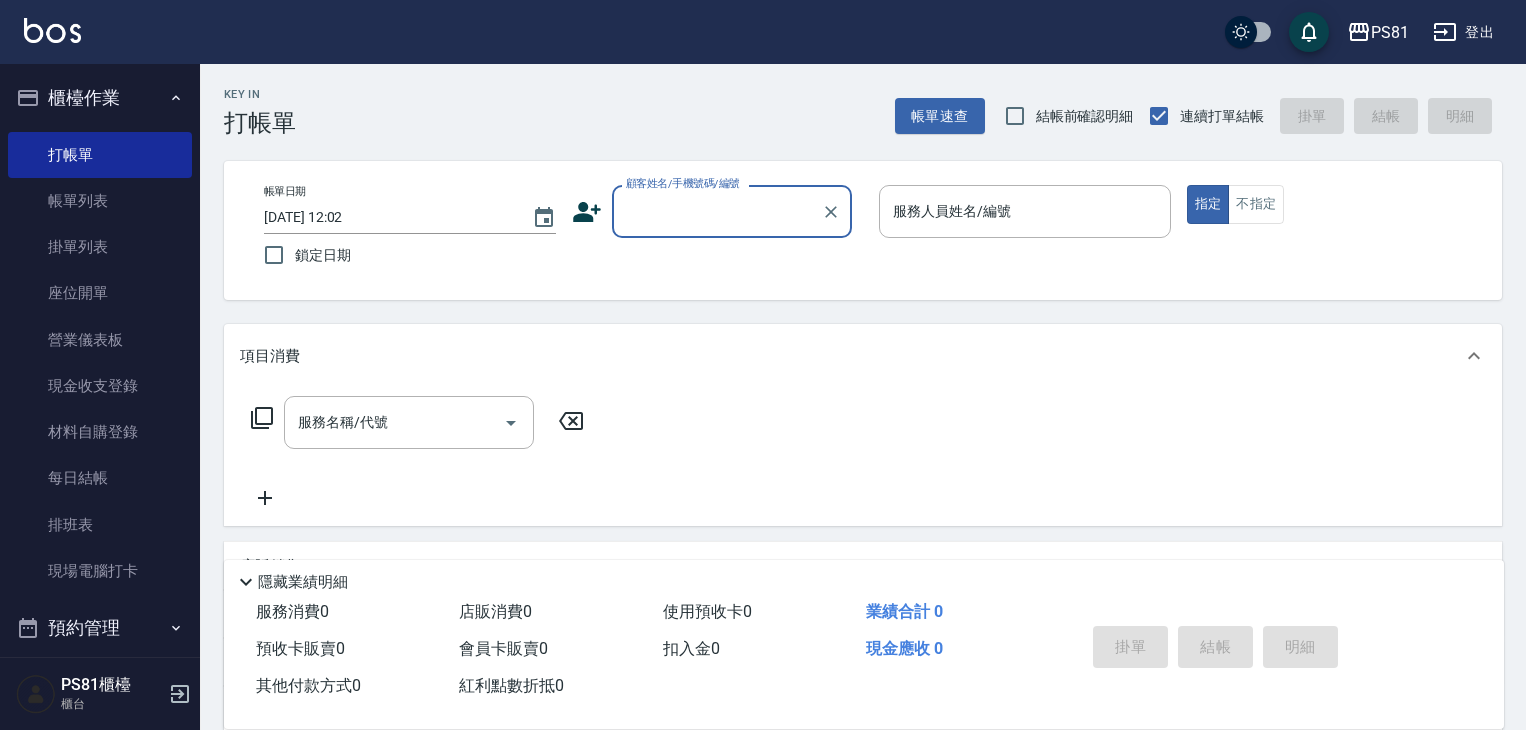 scroll, scrollTop: 0, scrollLeft: 0, axis: both 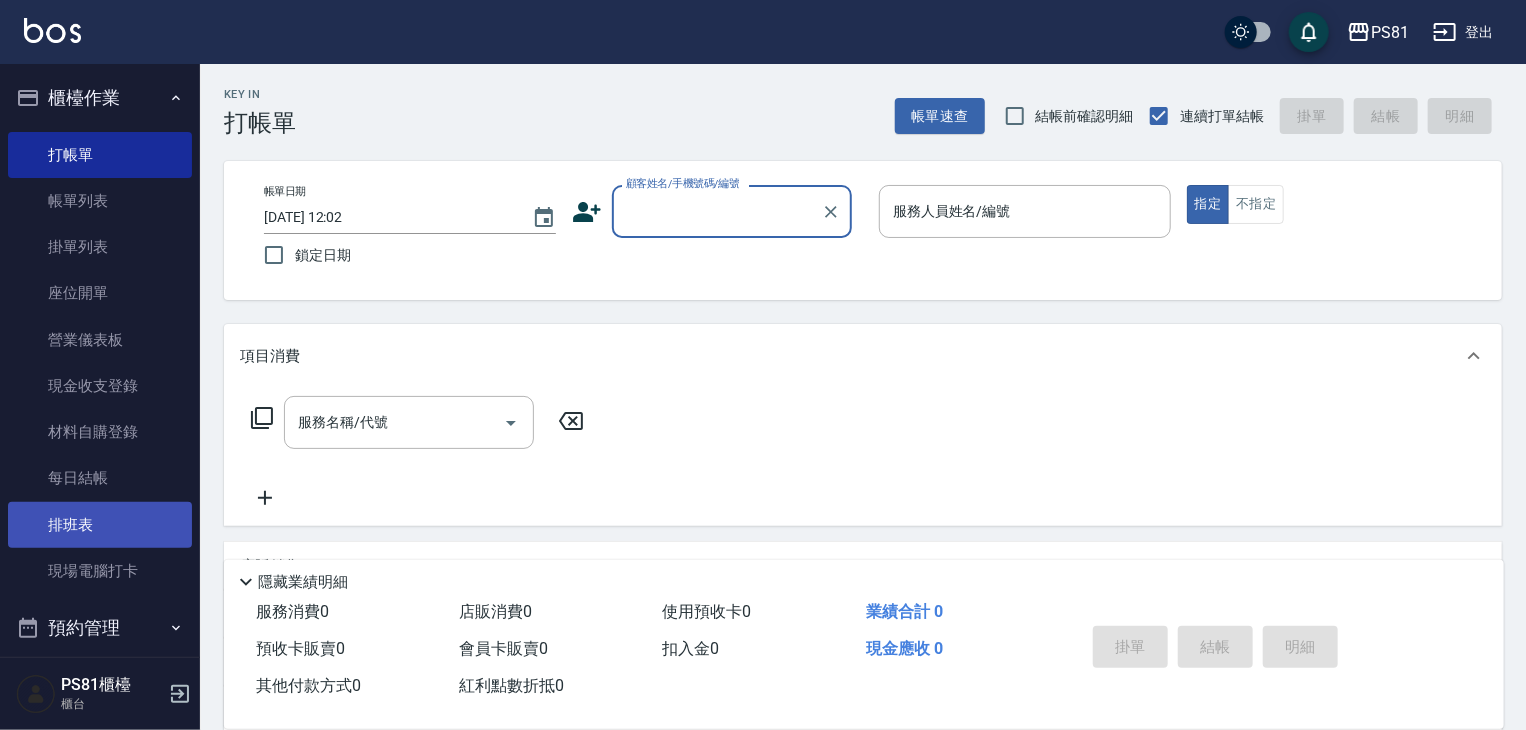 click on "排班表" at bounding box center (100, 525) 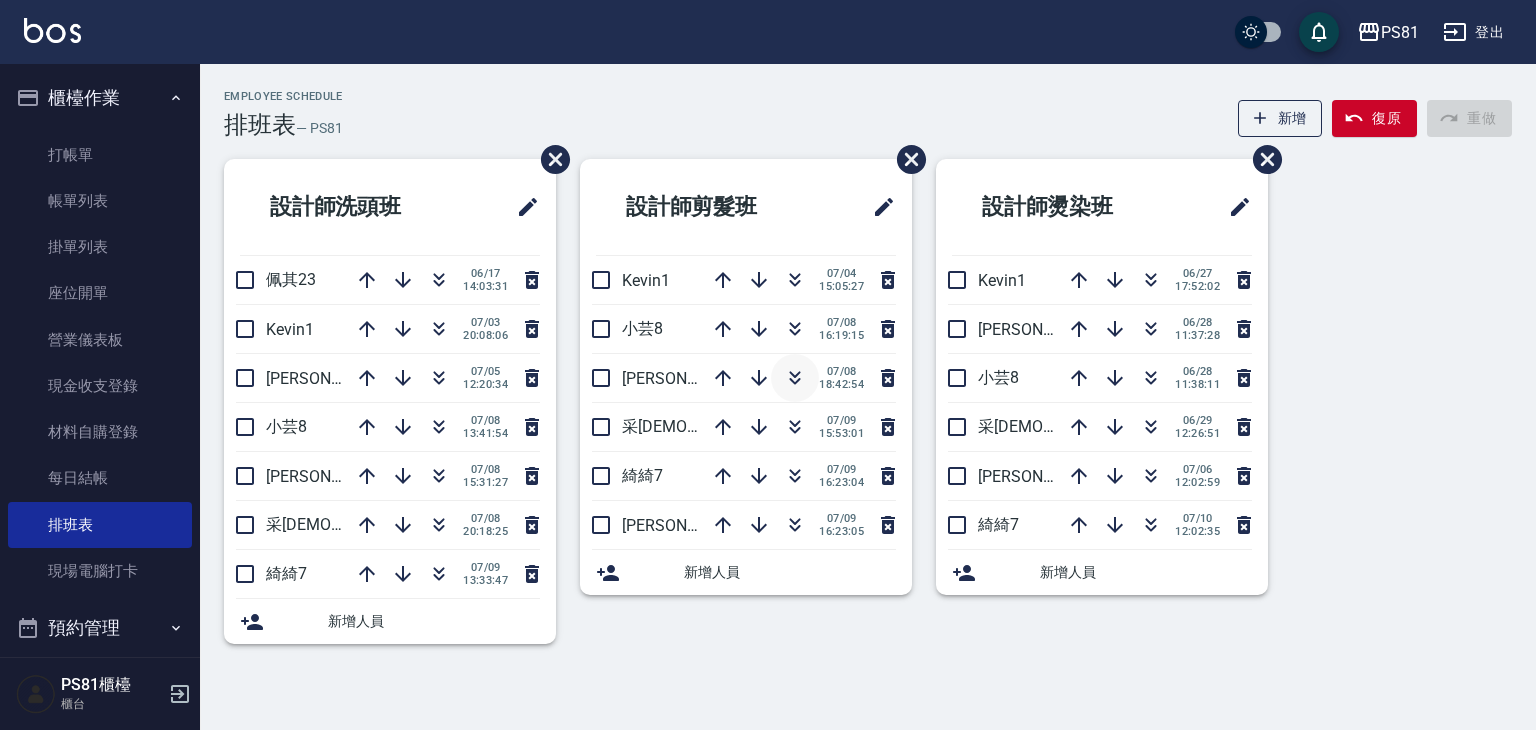 click 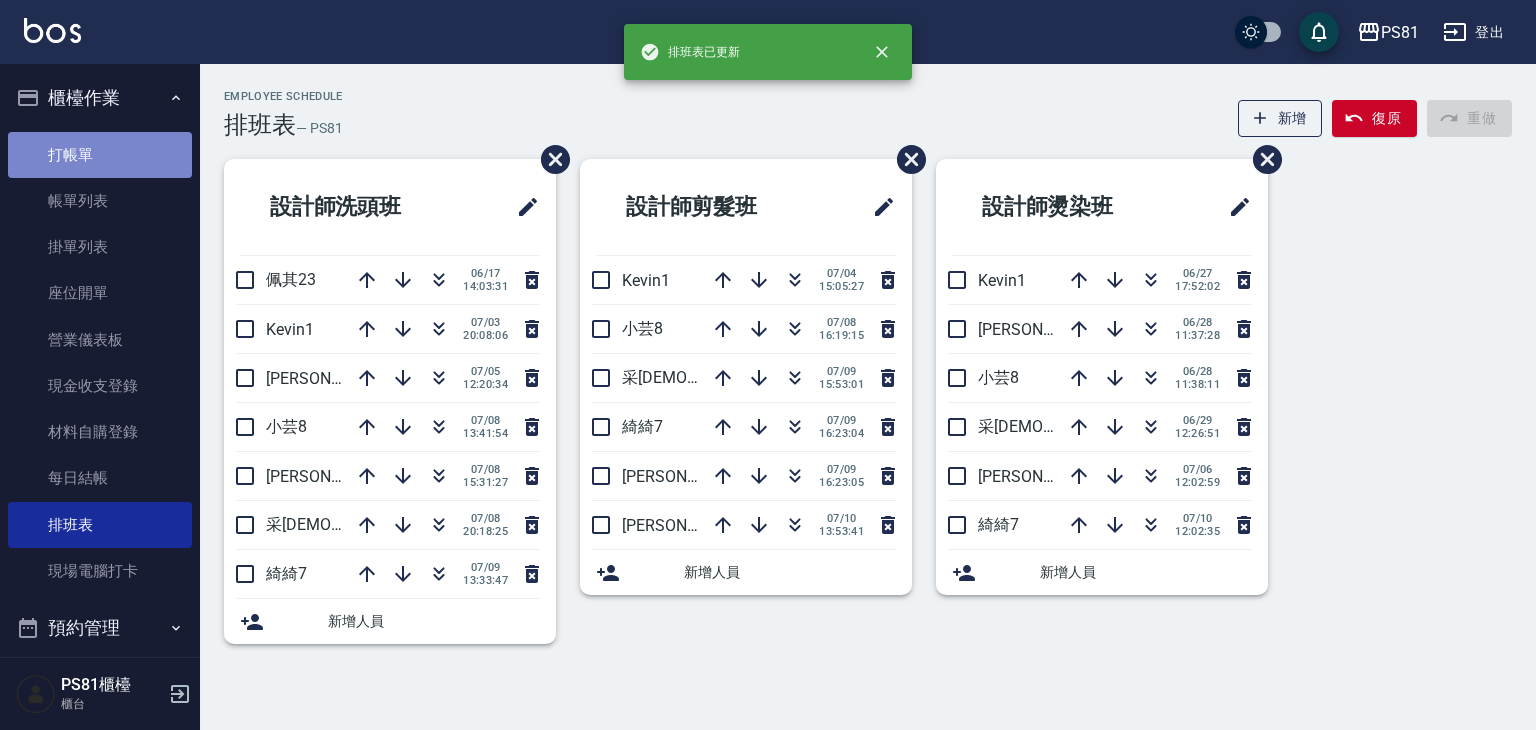 click on "打帳單" at bounding box center (100, 155) 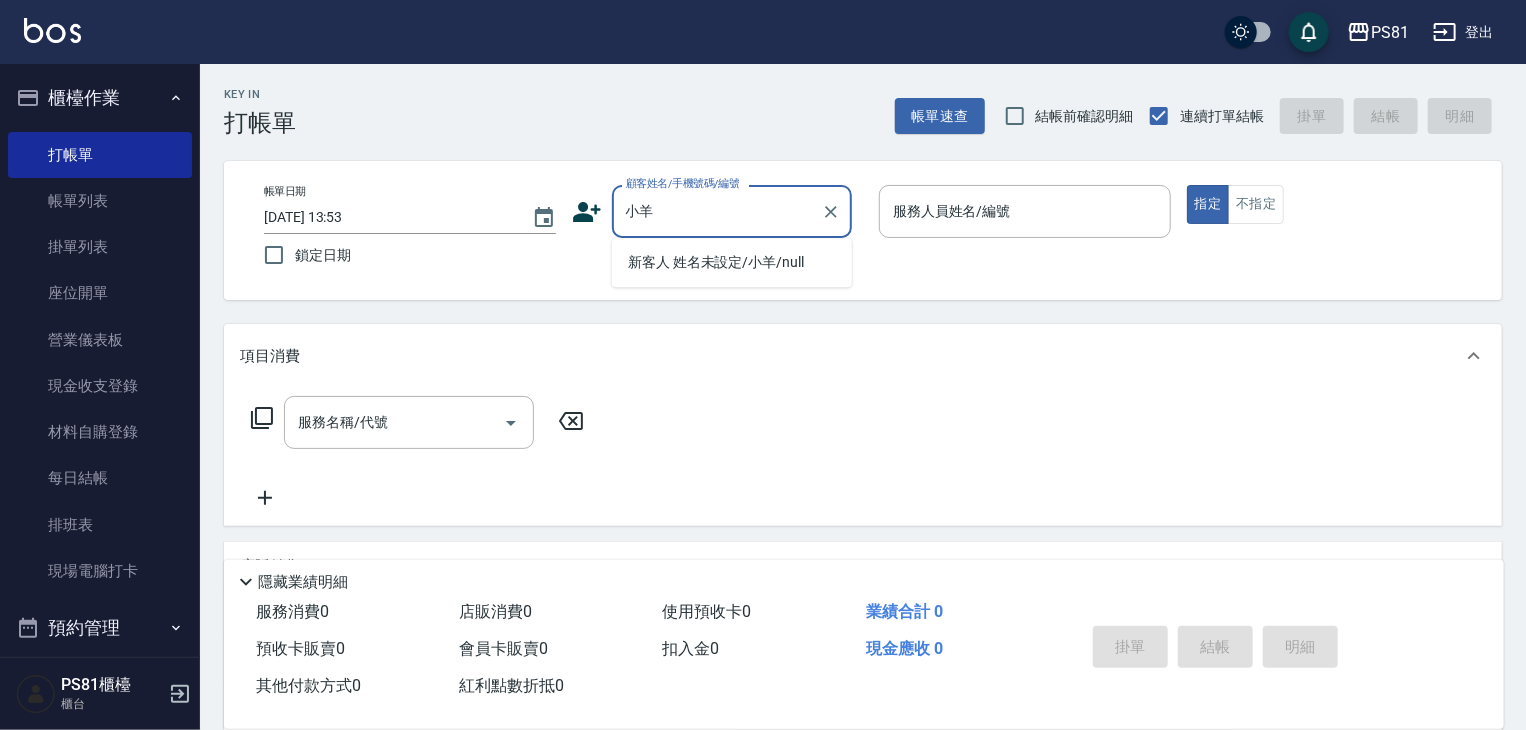 click on "新客人 姓名未設定/小羊/null" at bounding box center [732, 262] 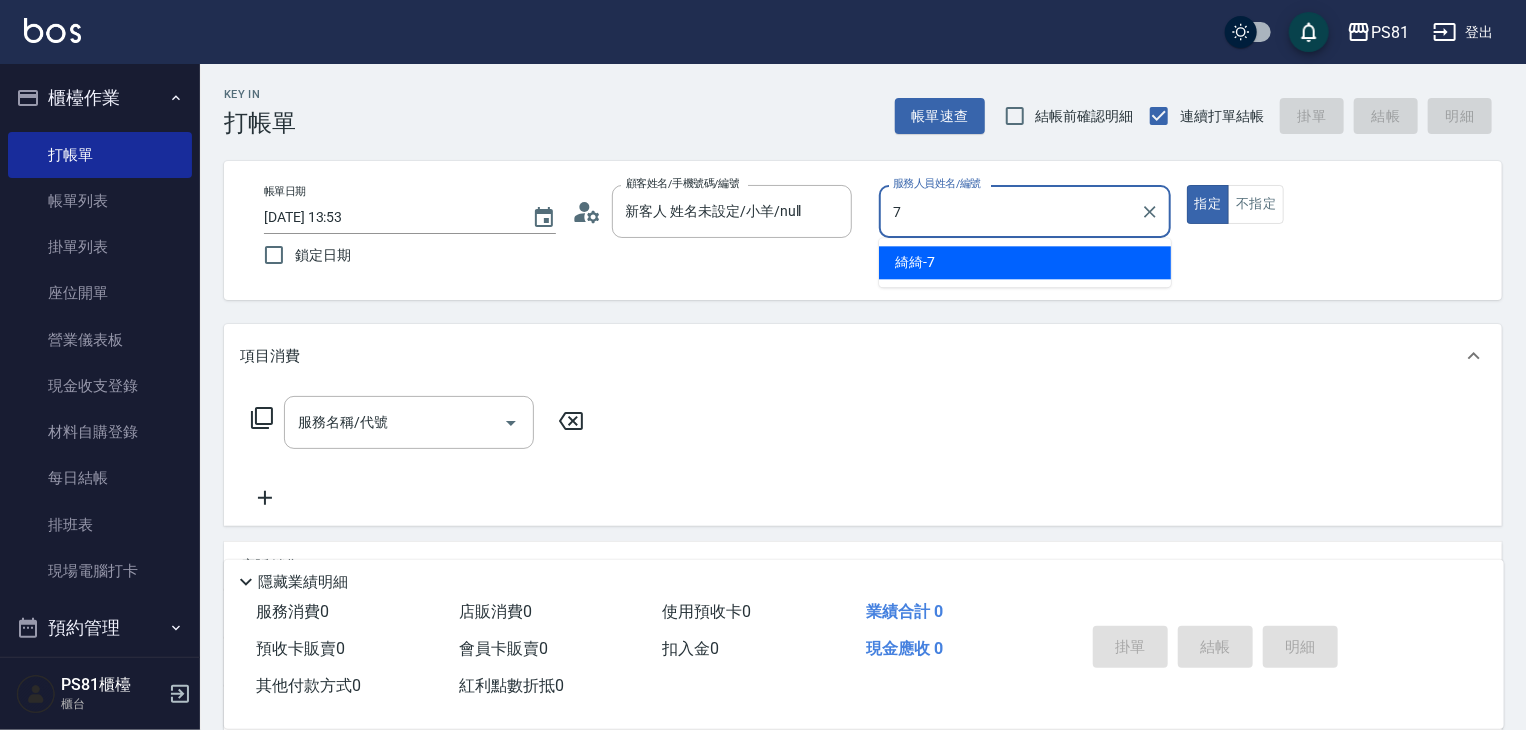 click on "綺綺 -7" at bounding box center [1025, 262] 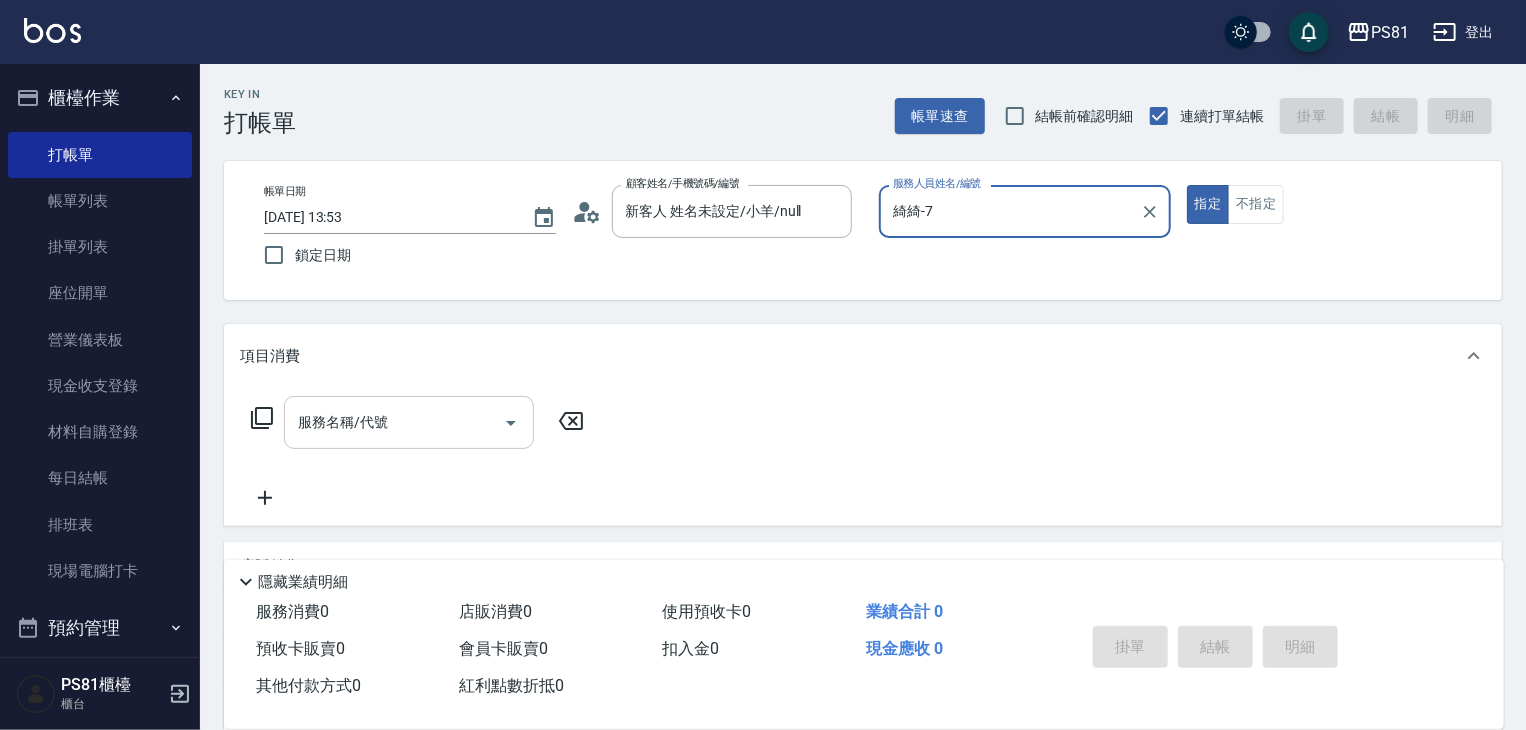 type on "綺綺-7" 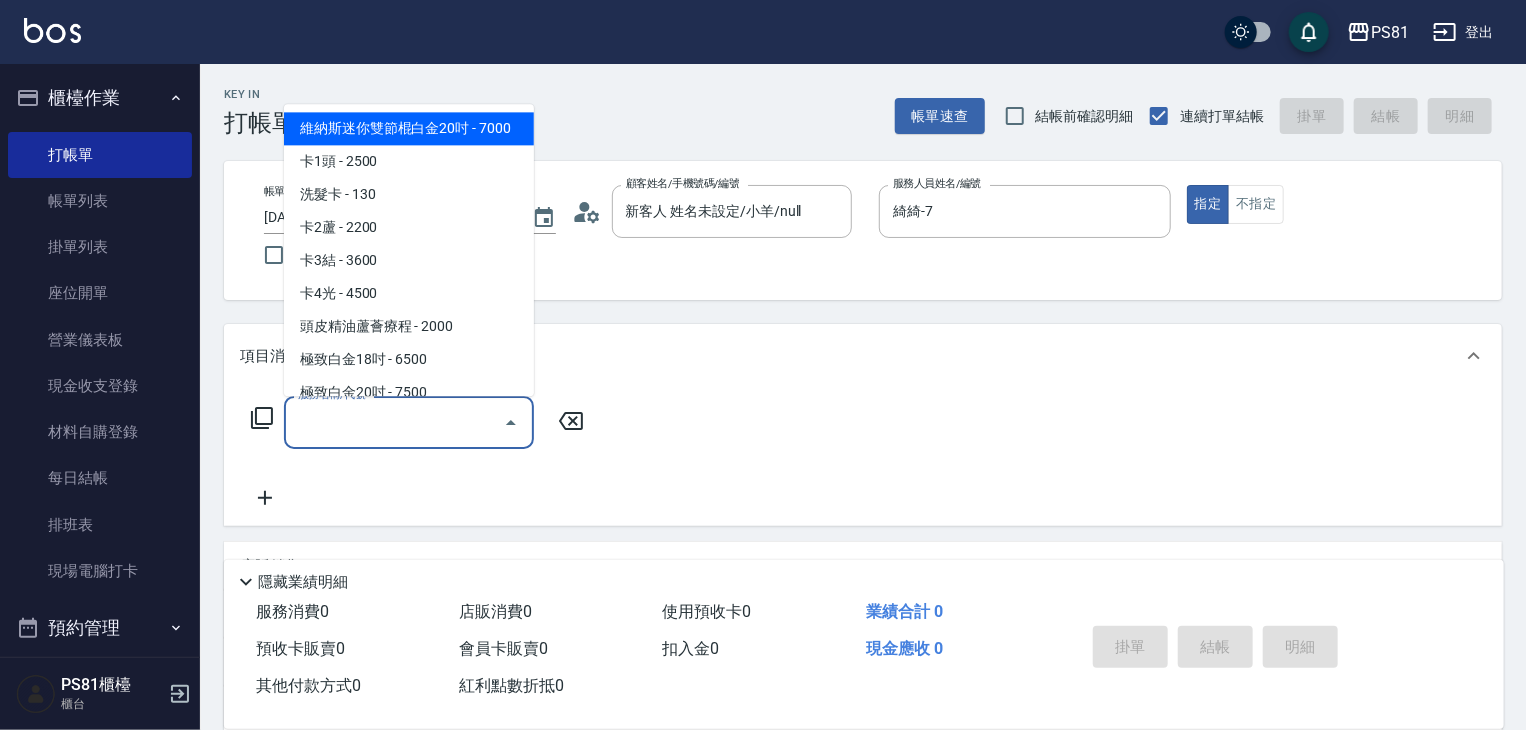 click on "服務名稱/代號 服務名稱/代號" at bounding box center (409, 422) 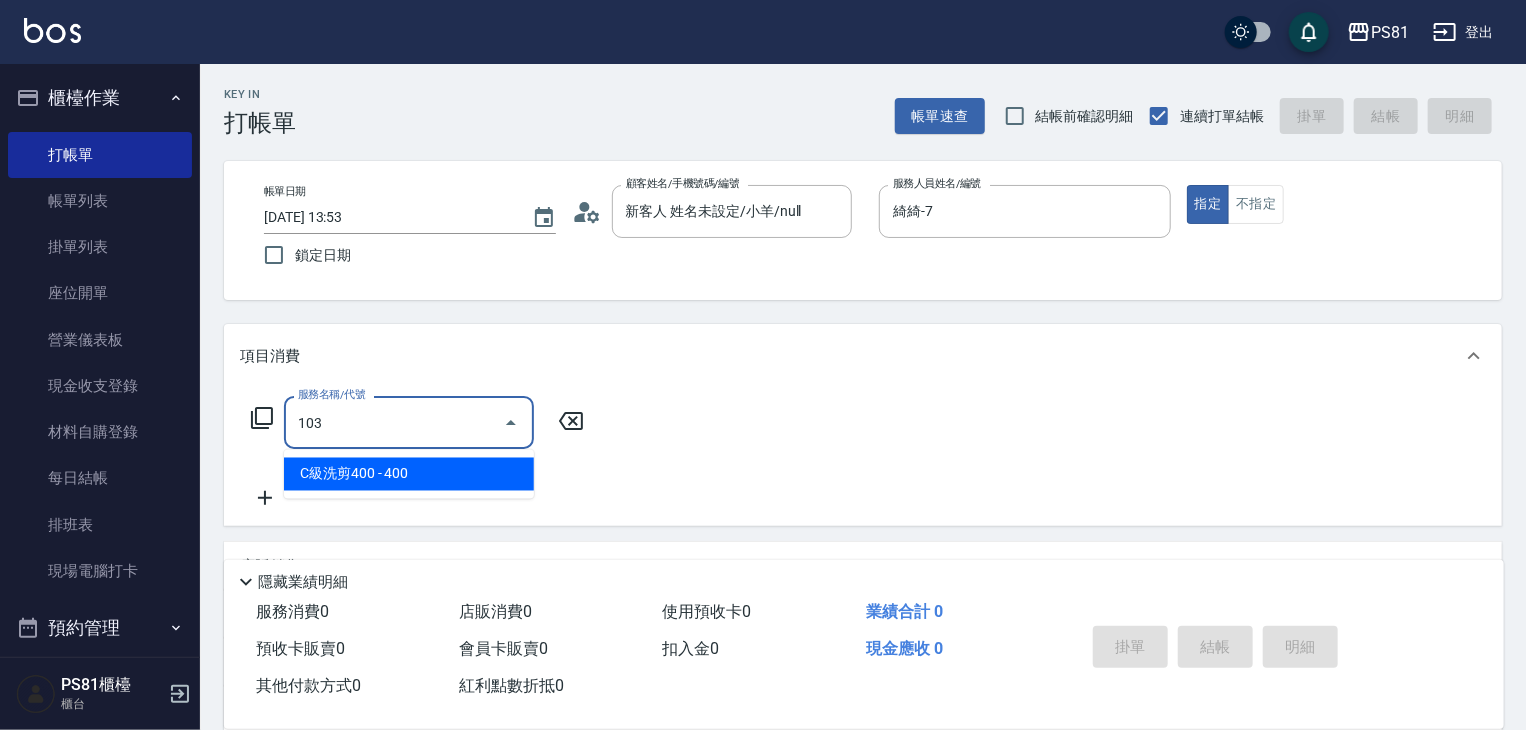 type on "C級洗剪400(103)" 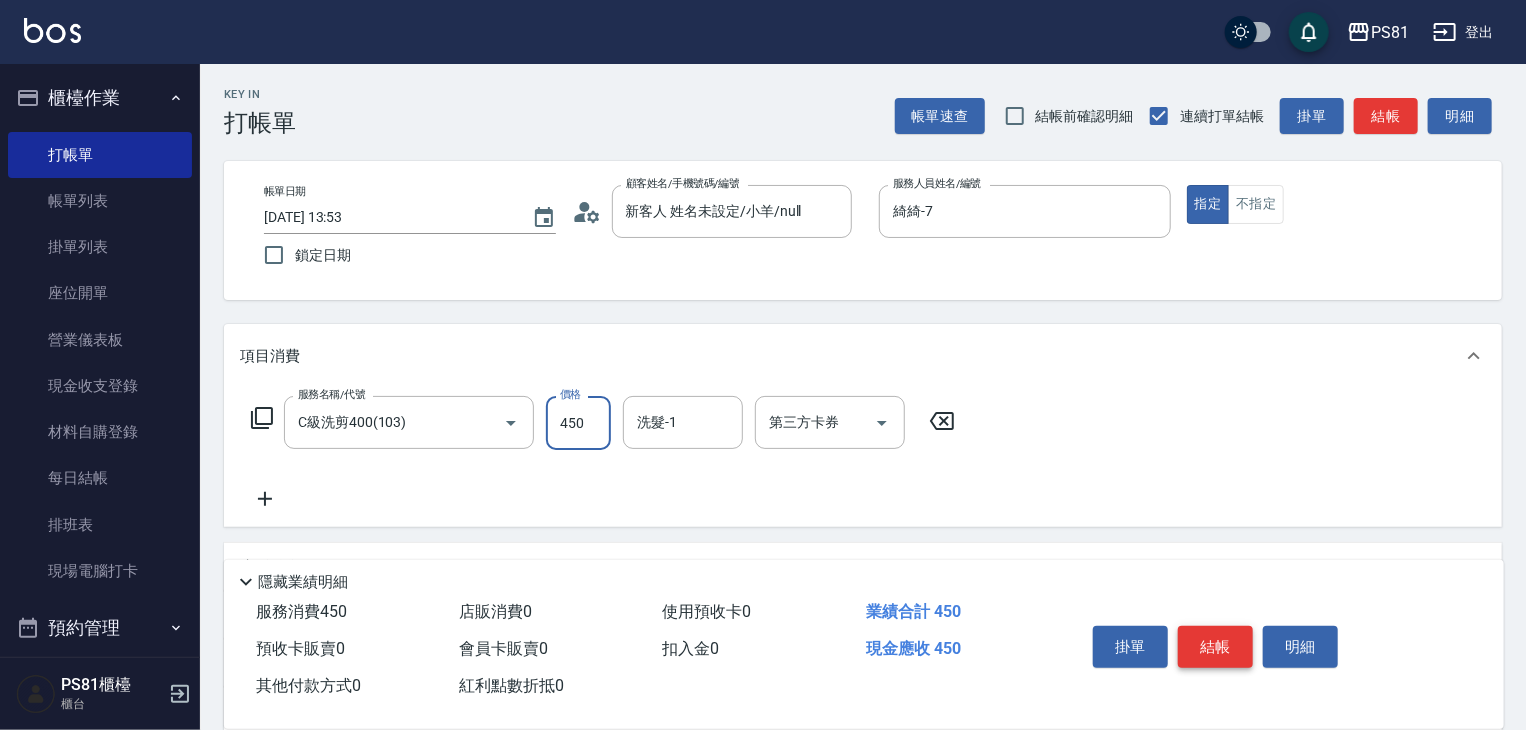 type on "450" 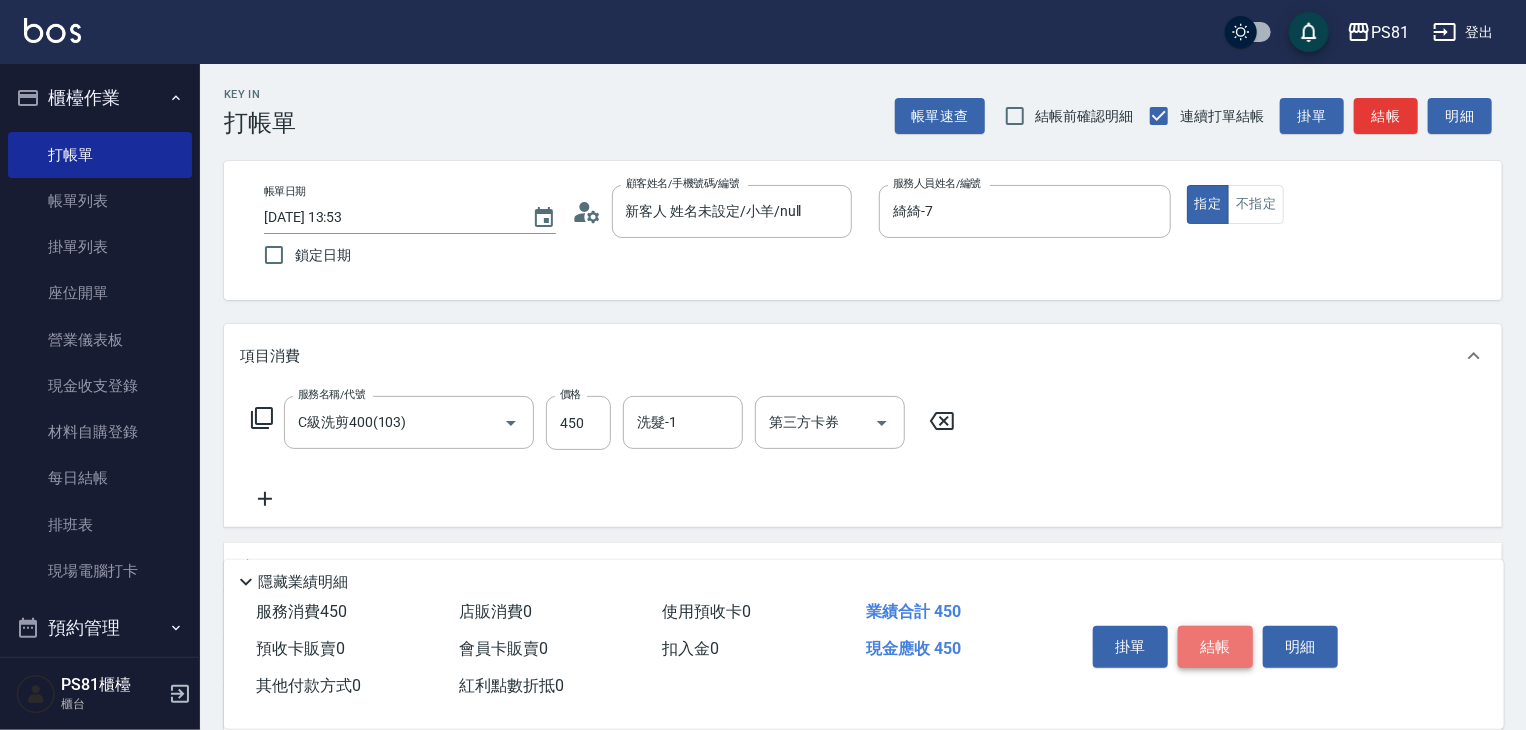 click on "結帳" at bounding box center (1215, 647) 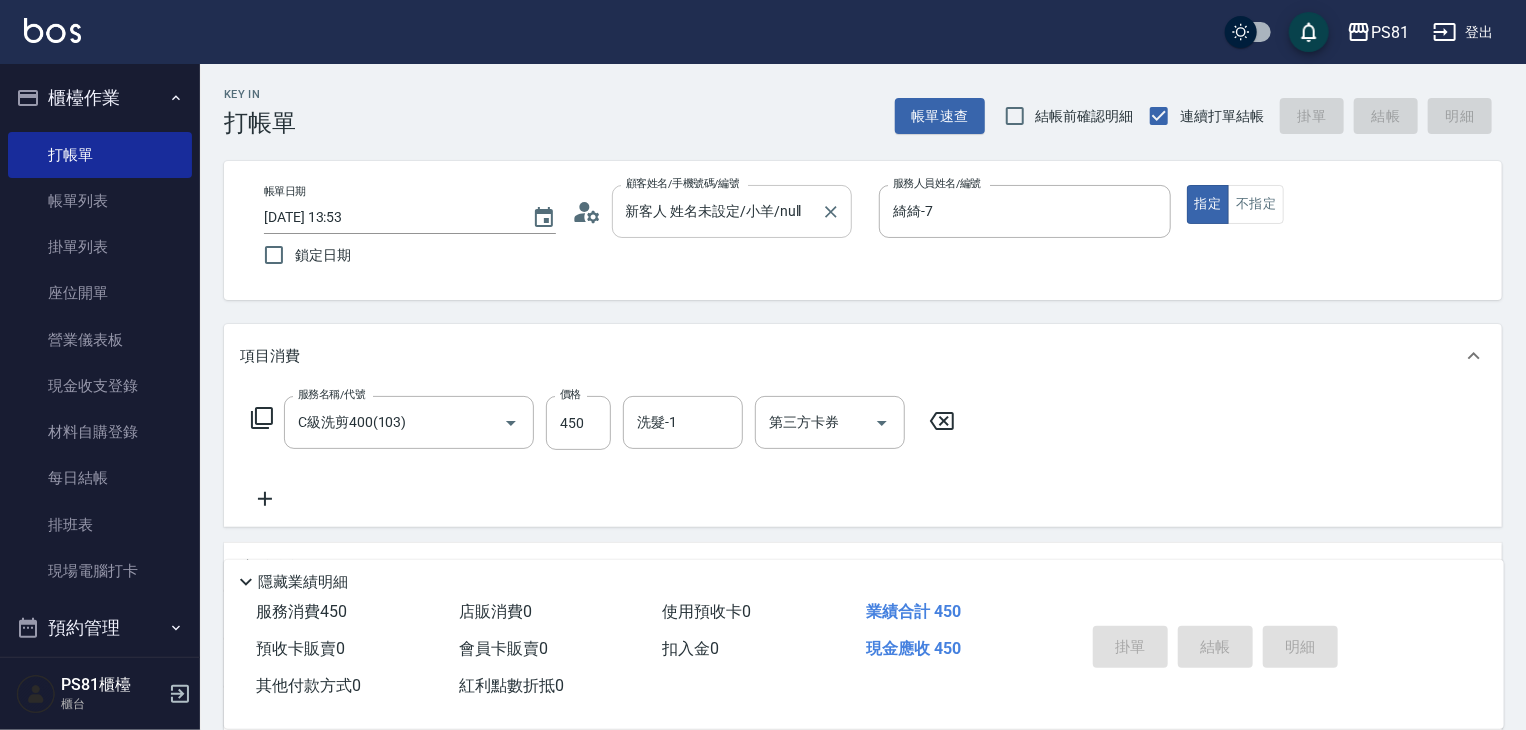 type 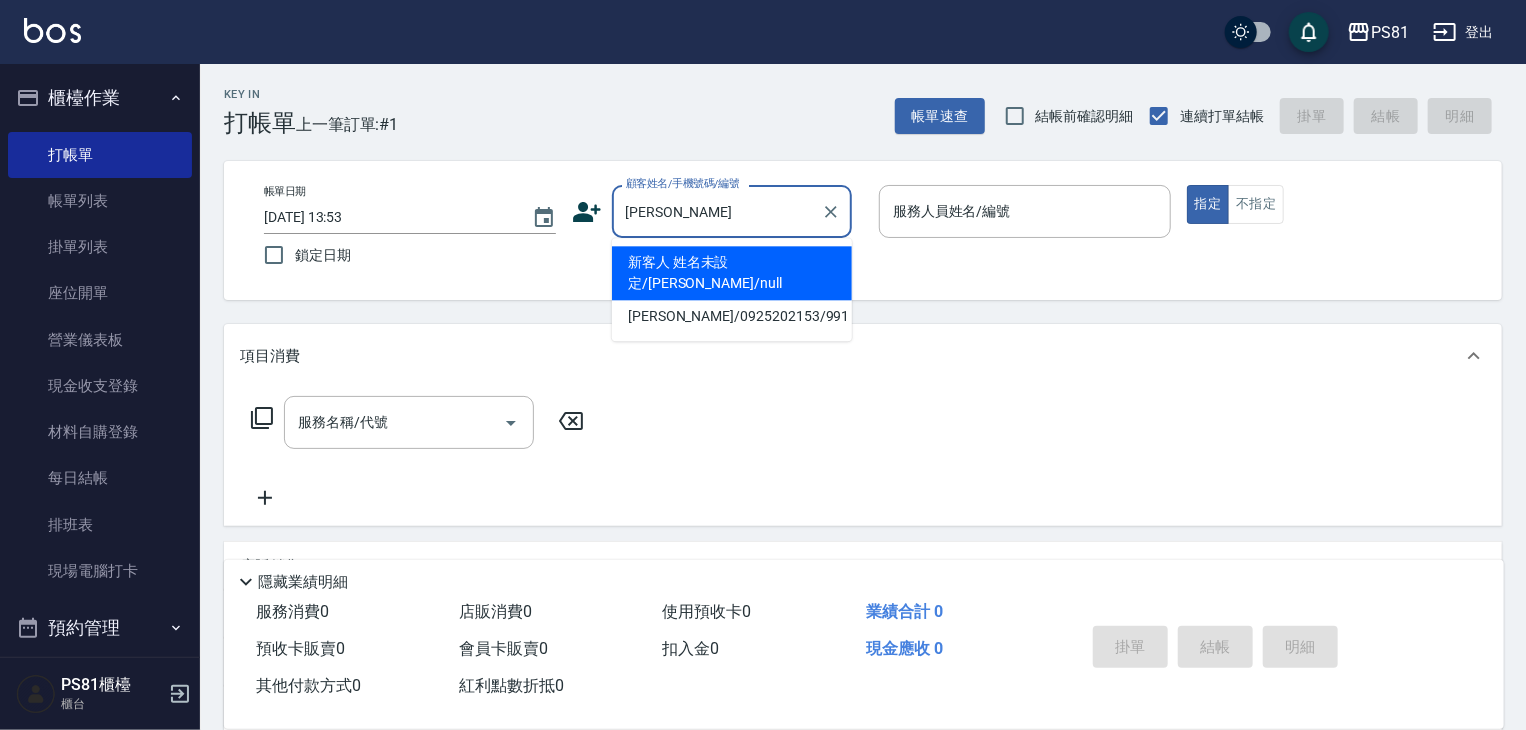 click on "新客人 姓名未設定/[PERSON_NAME]/null" at bounding box center (732, 273) 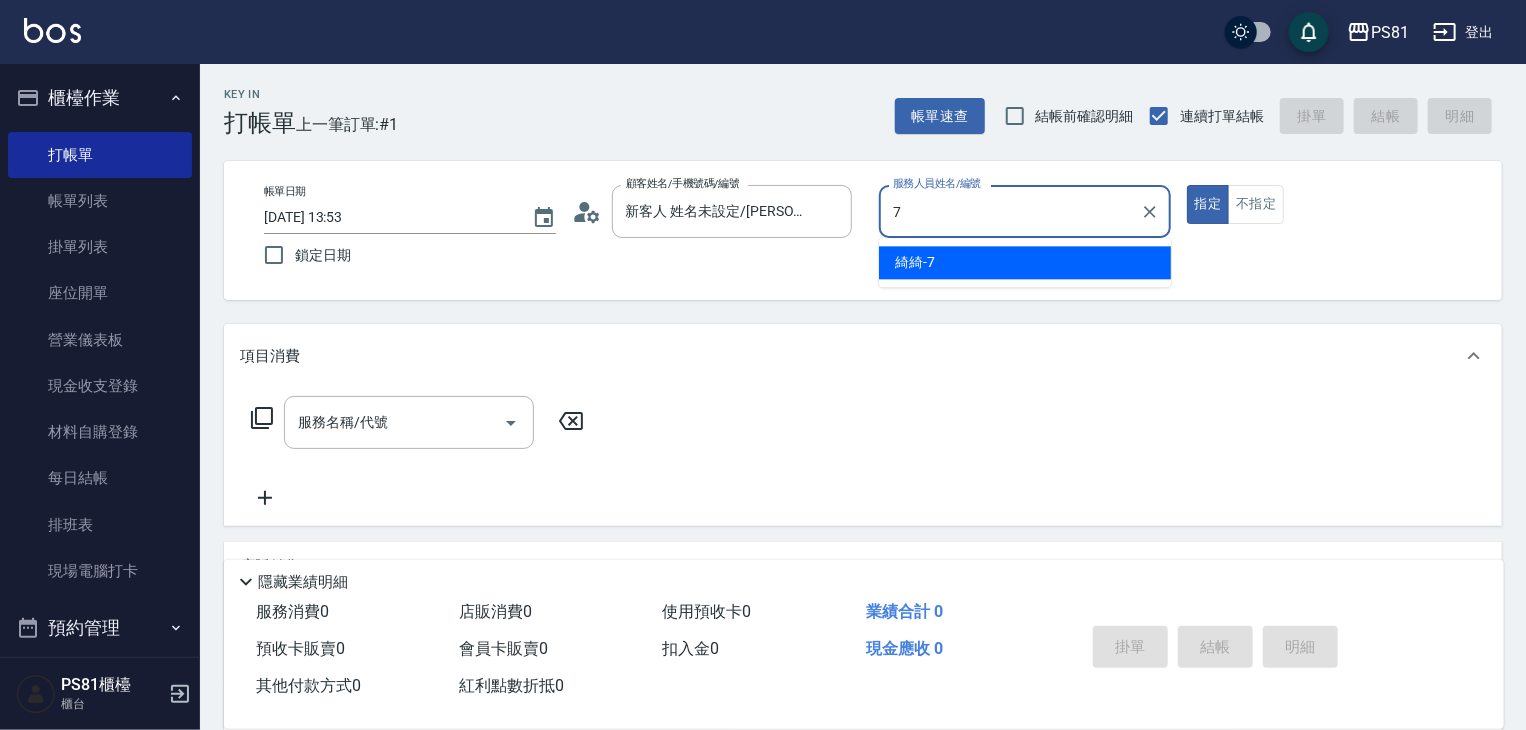 click on "綺綺 -7" at bounding box center (915, 262) 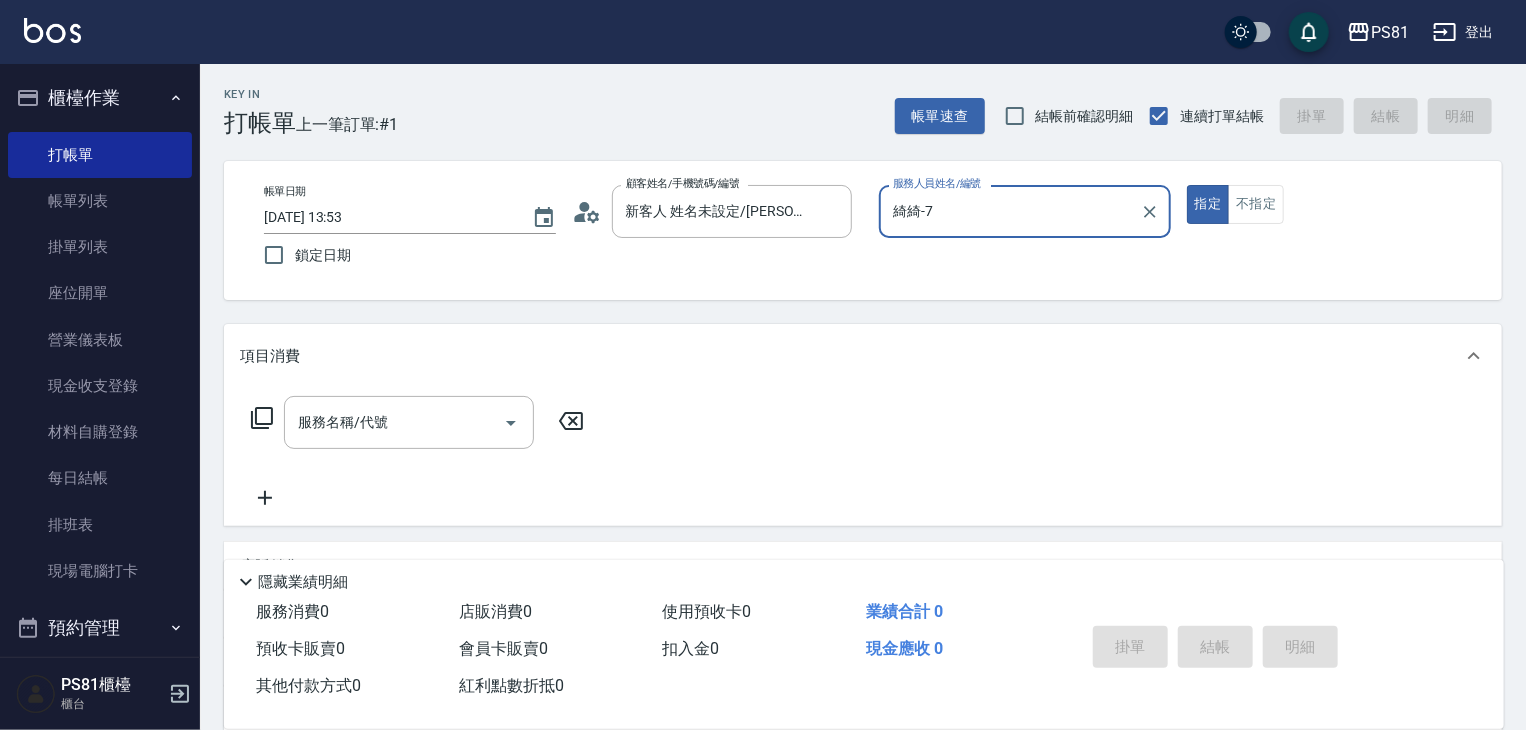 type on "綺綺-7" 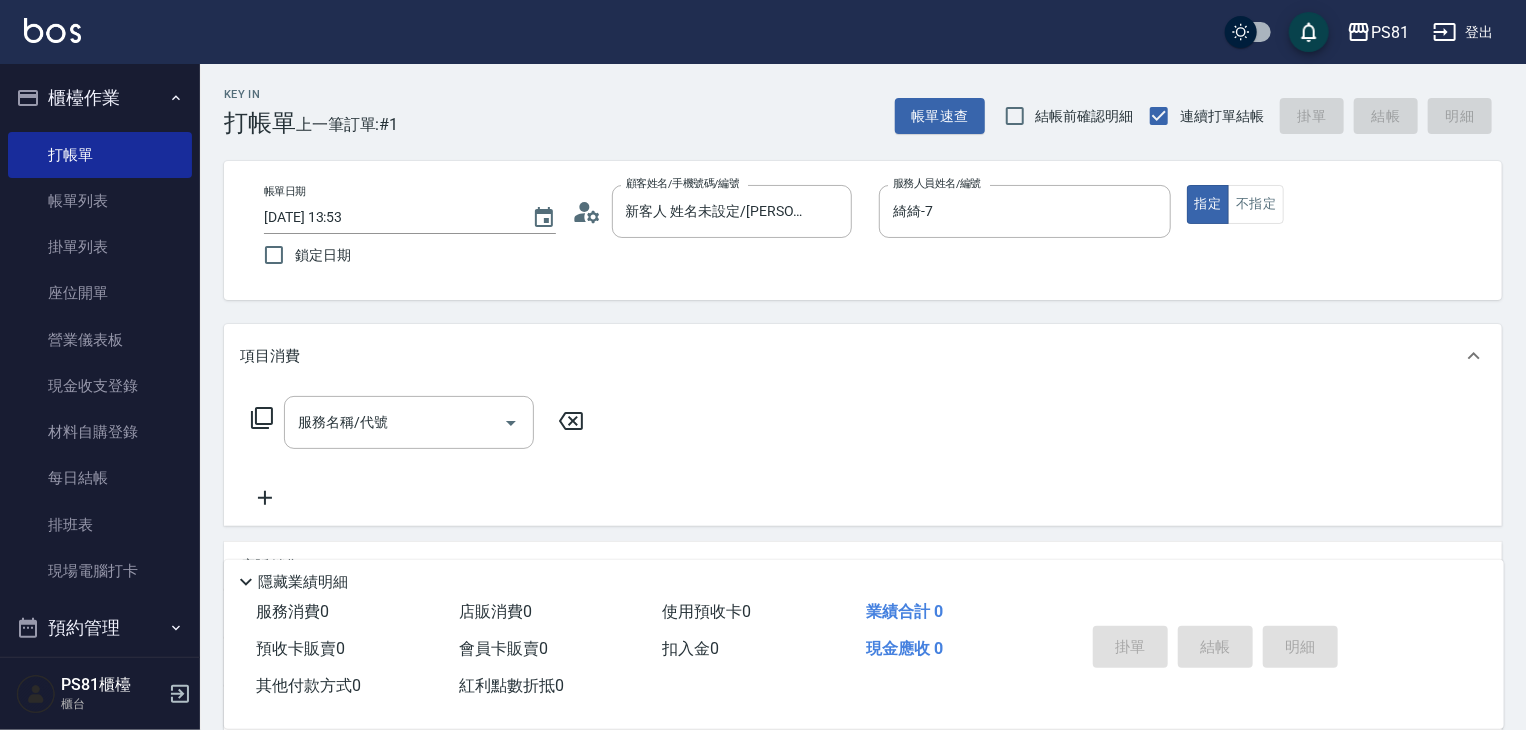 click on "服務名稱/代號 服務名稱/代號" at bounding box center [863, 457] 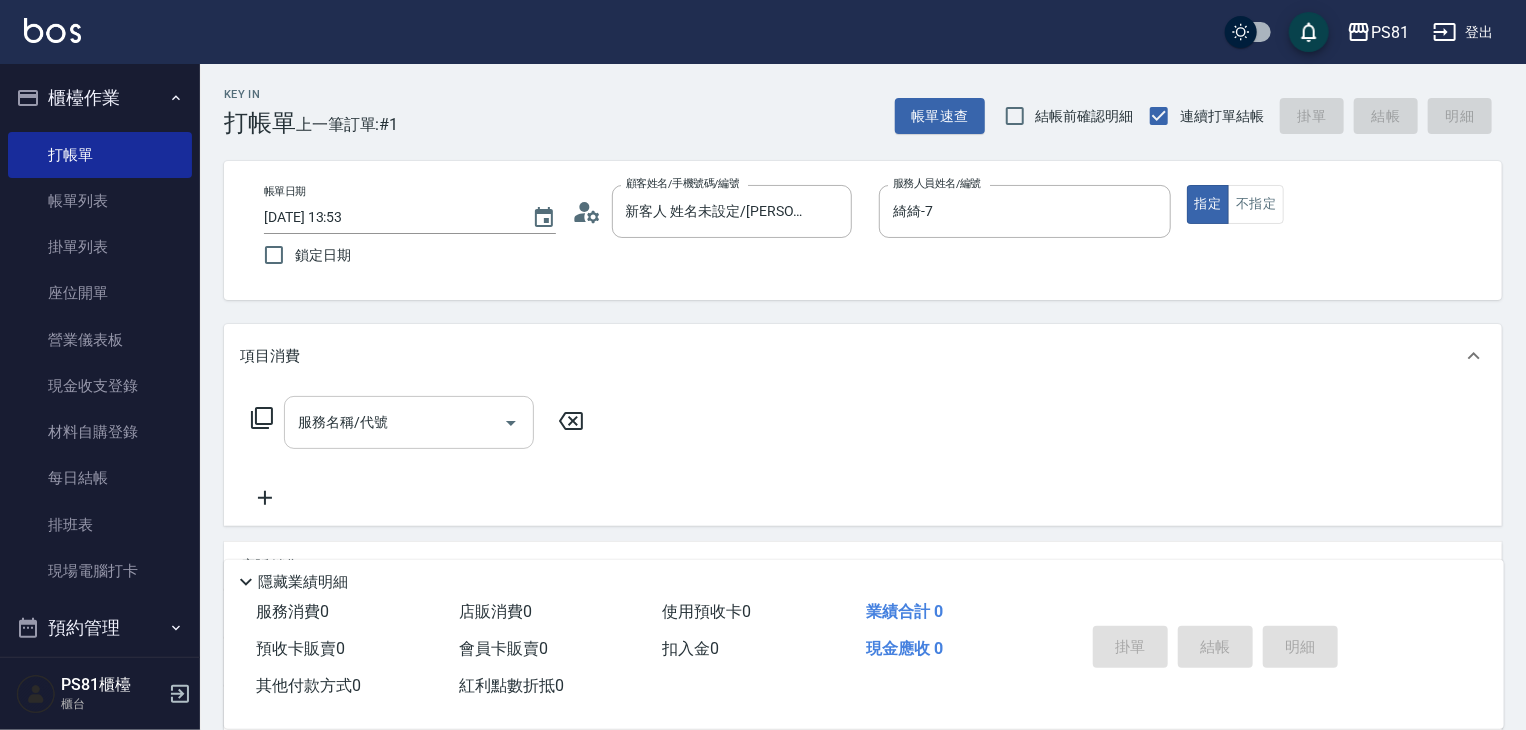 click on "服務名稱/代號" at bounding box center [409, 422] 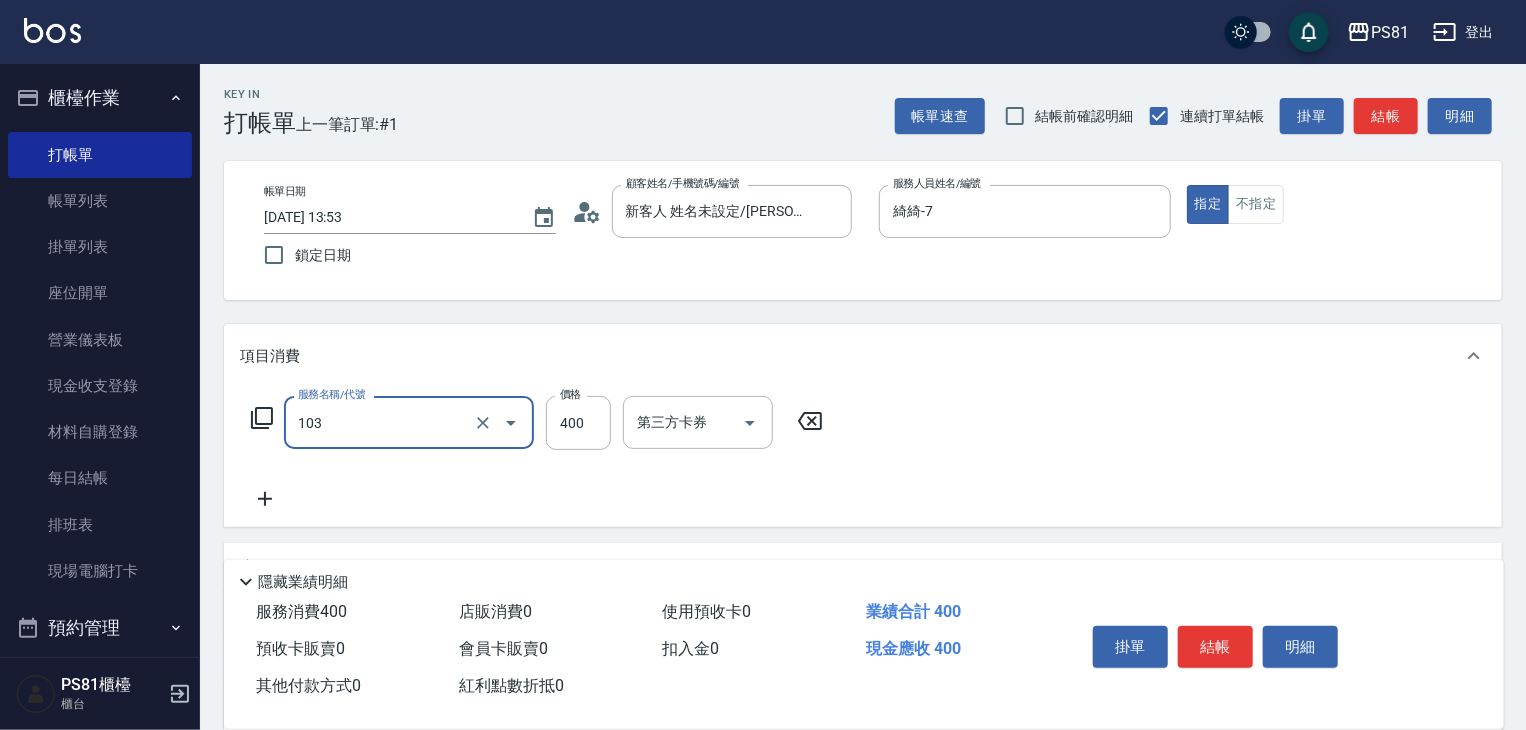 type on "C級洗剪400(103)" 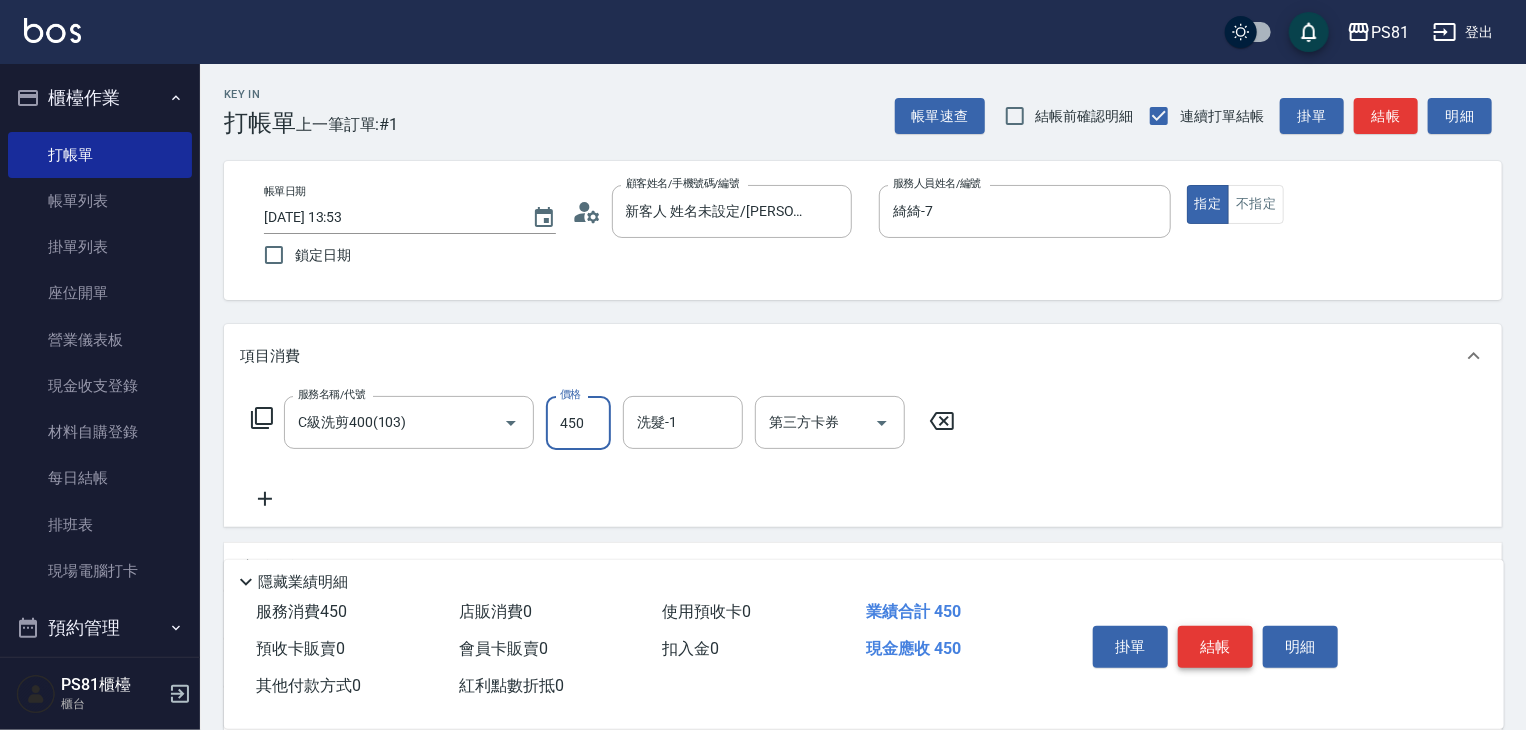 type on "450" 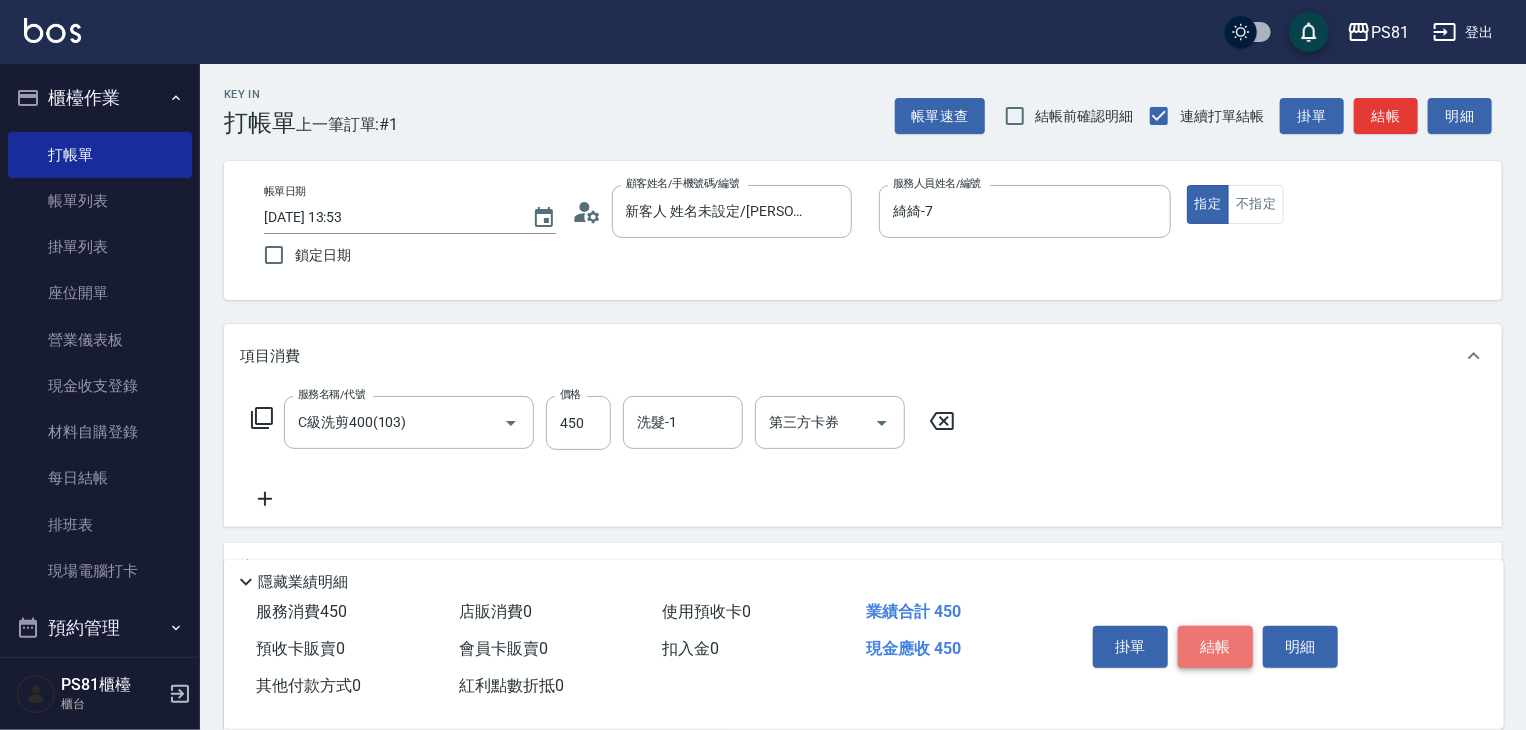 click on "結帳" at bounding box center [1215, 647] 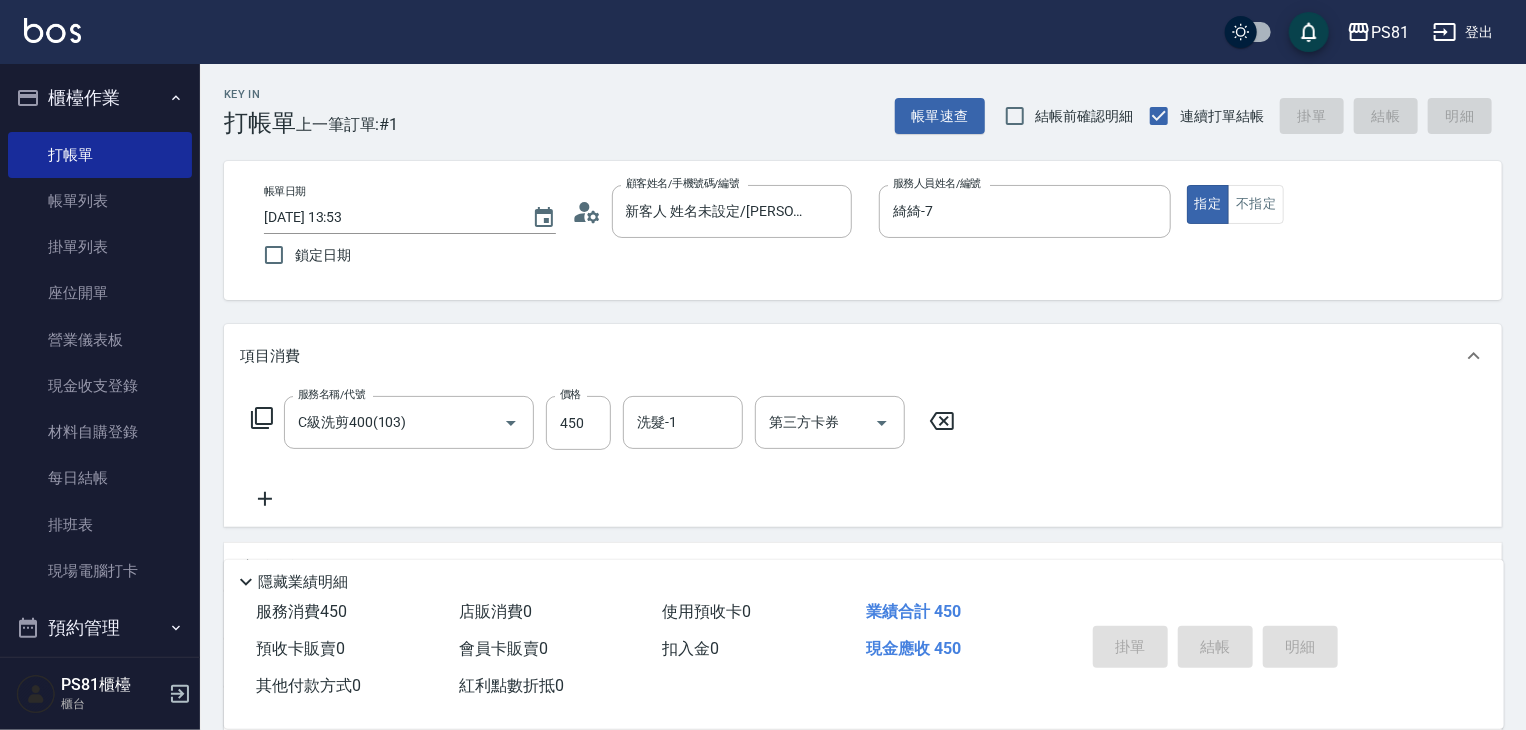 type on "[DATE] 13:54" 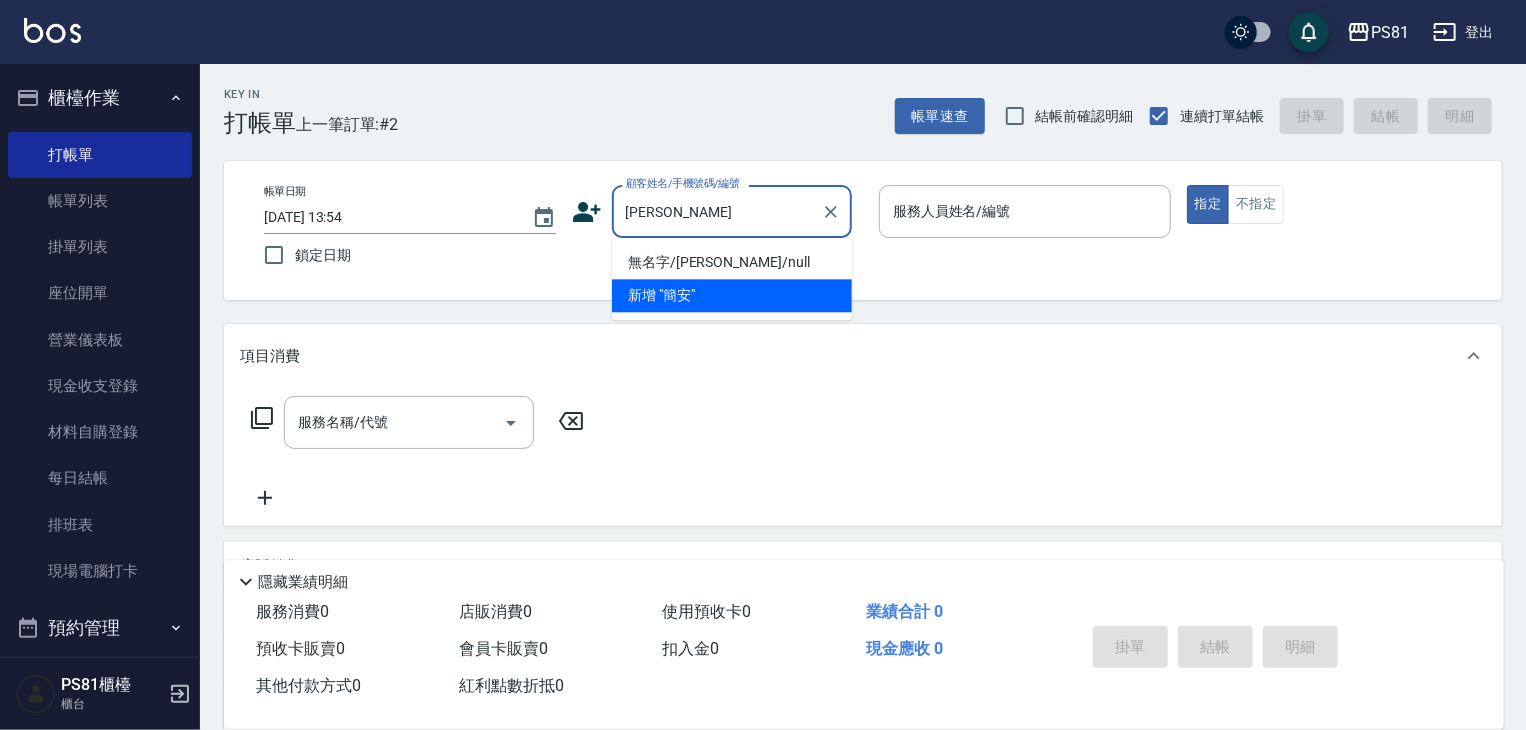 click on "無名字/[PERSON_NAME]/null" at bounding box center (732, 262) 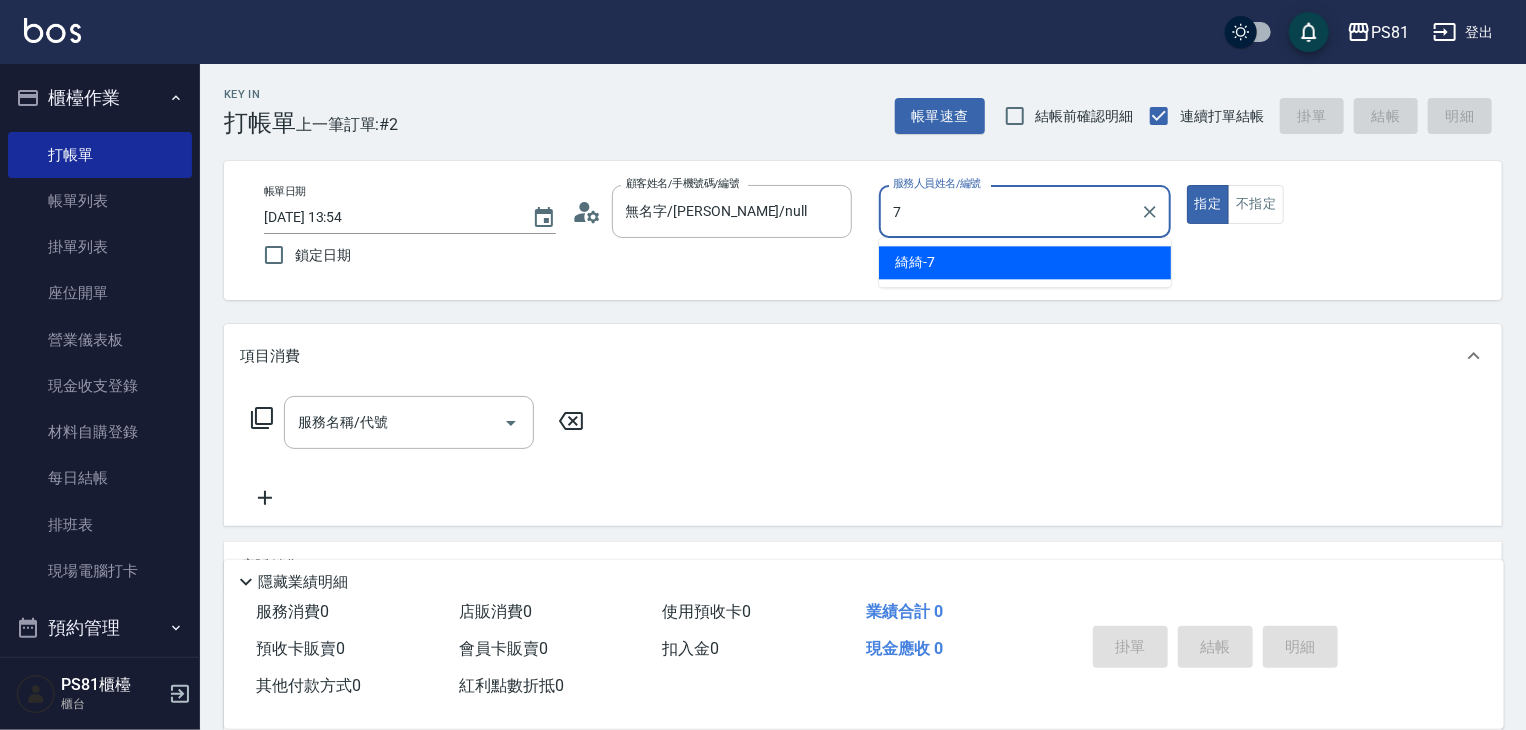 drag, startPoint x: 934, startPoint y: 245, endPoint x: 928, endPoint y: 261, distance: 17.088007 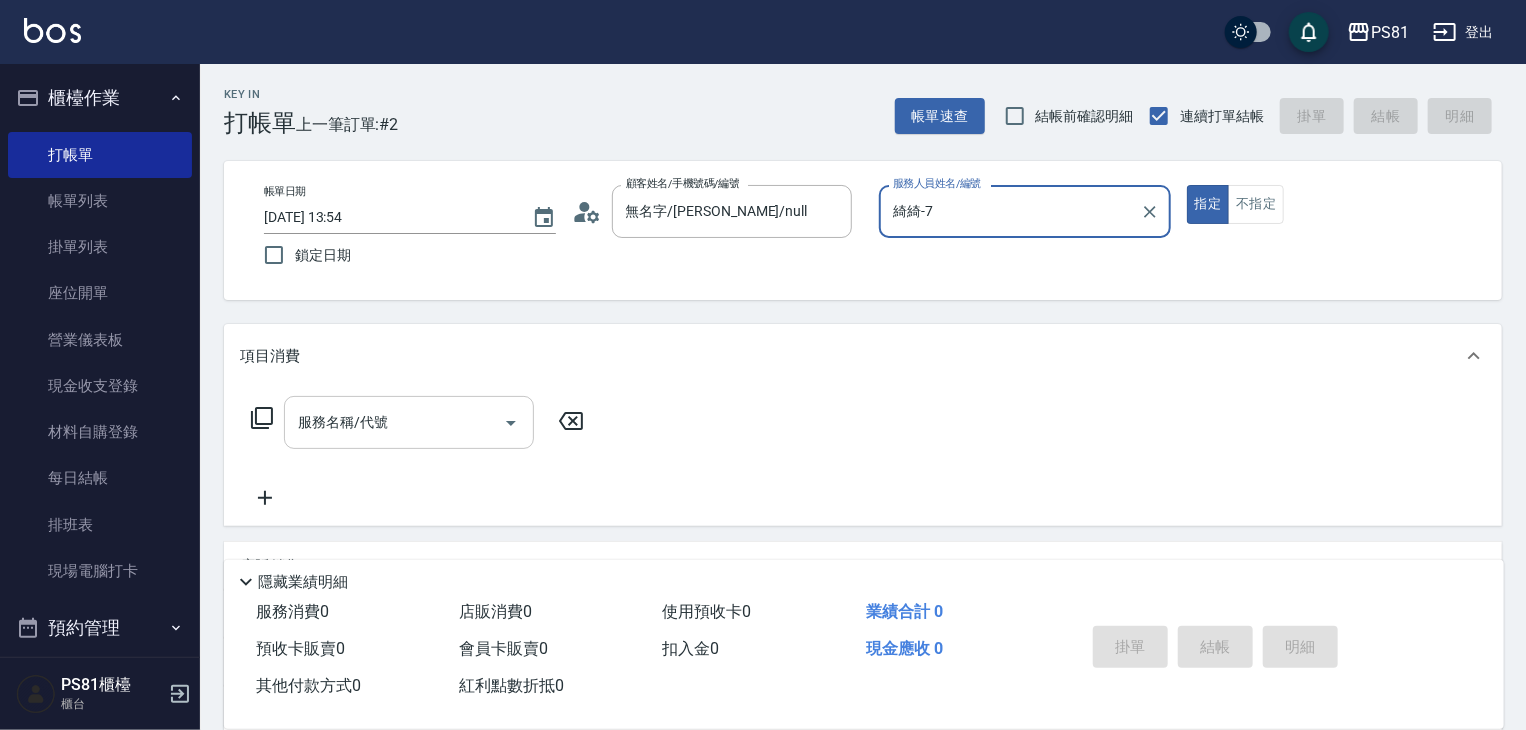type on "綺綺-7" 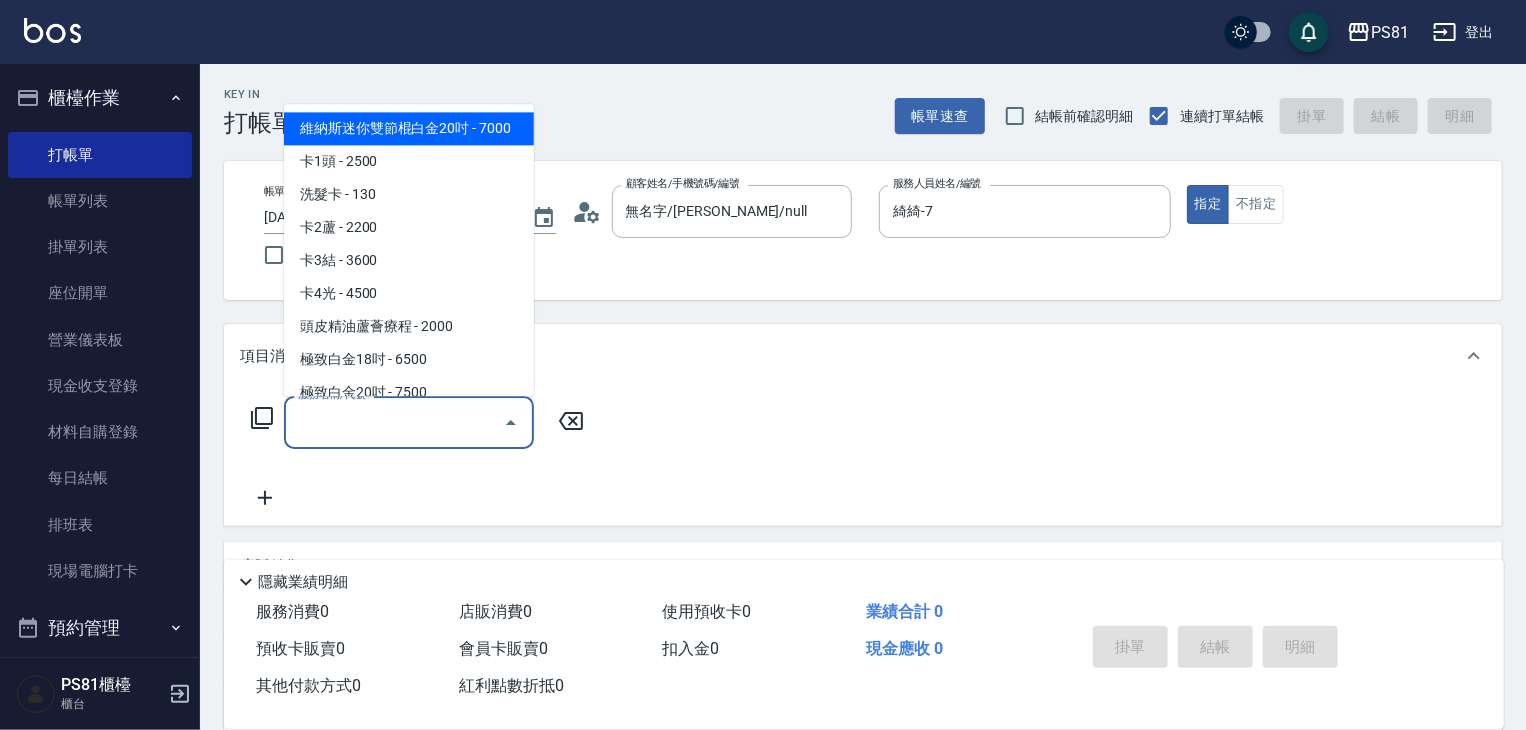 click on "服務名稱/代號" at bounding box center [394, 422] 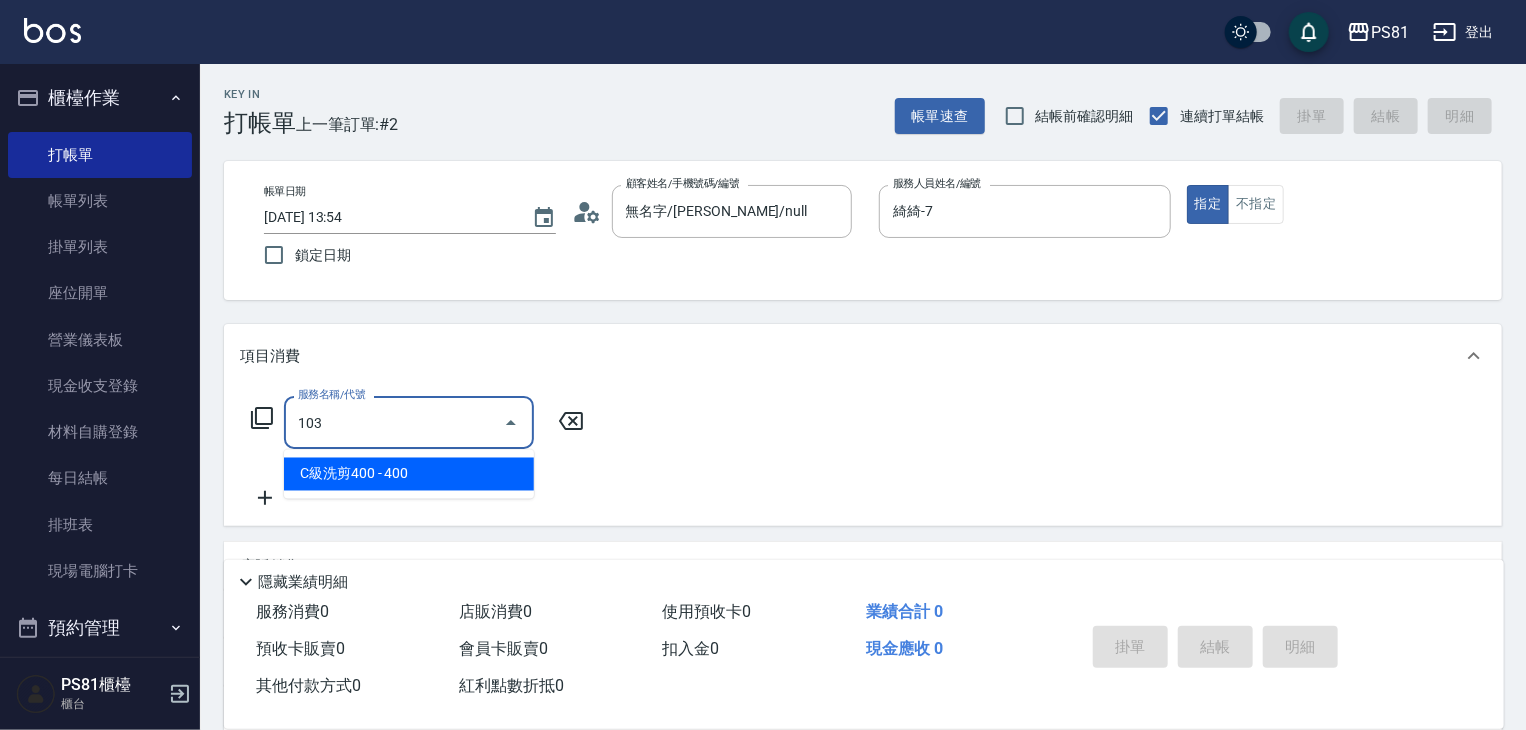 type on "C級洗剪400(103)" 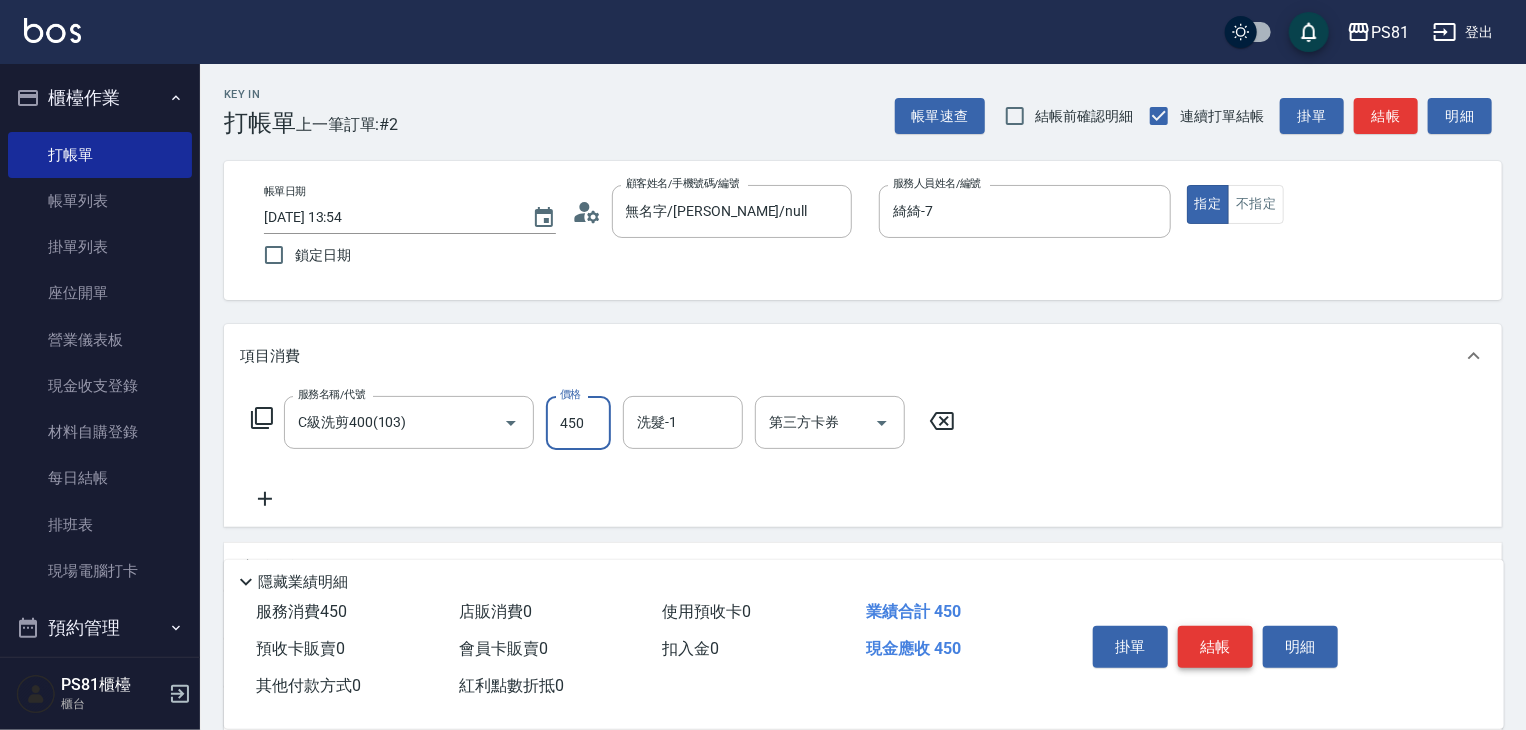 type on "450" 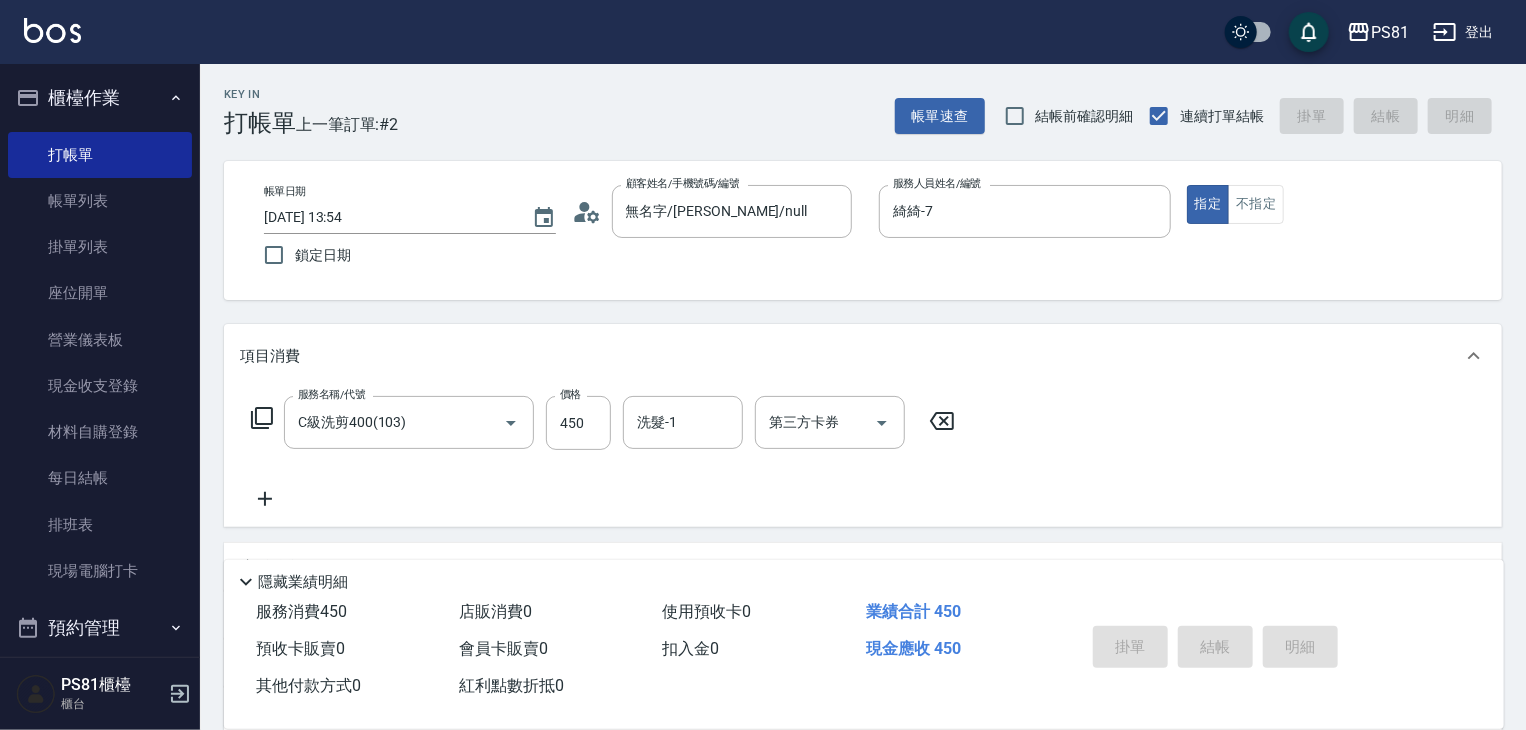 type 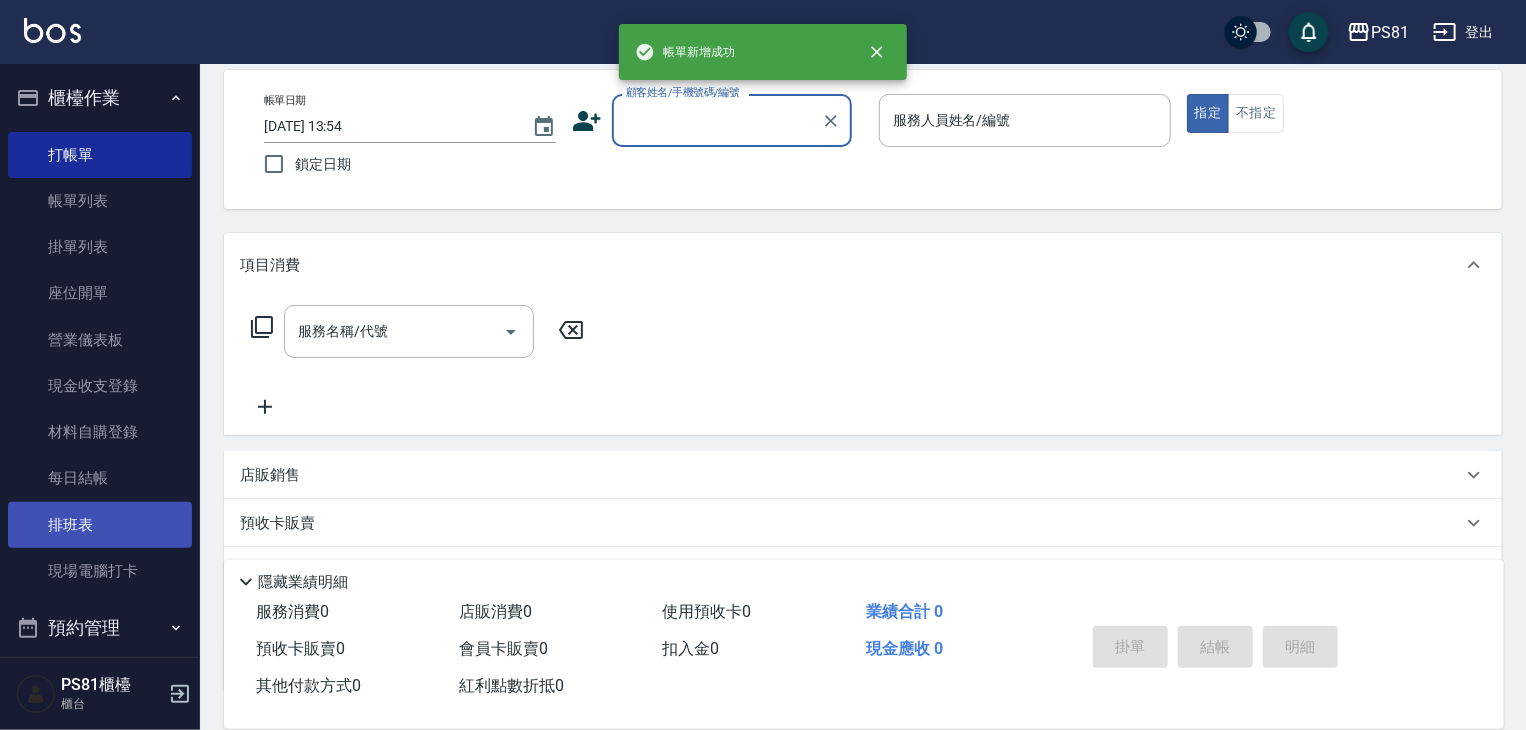 scroll, scrollTop: 242, scrollLeft: 0, axis: vertical 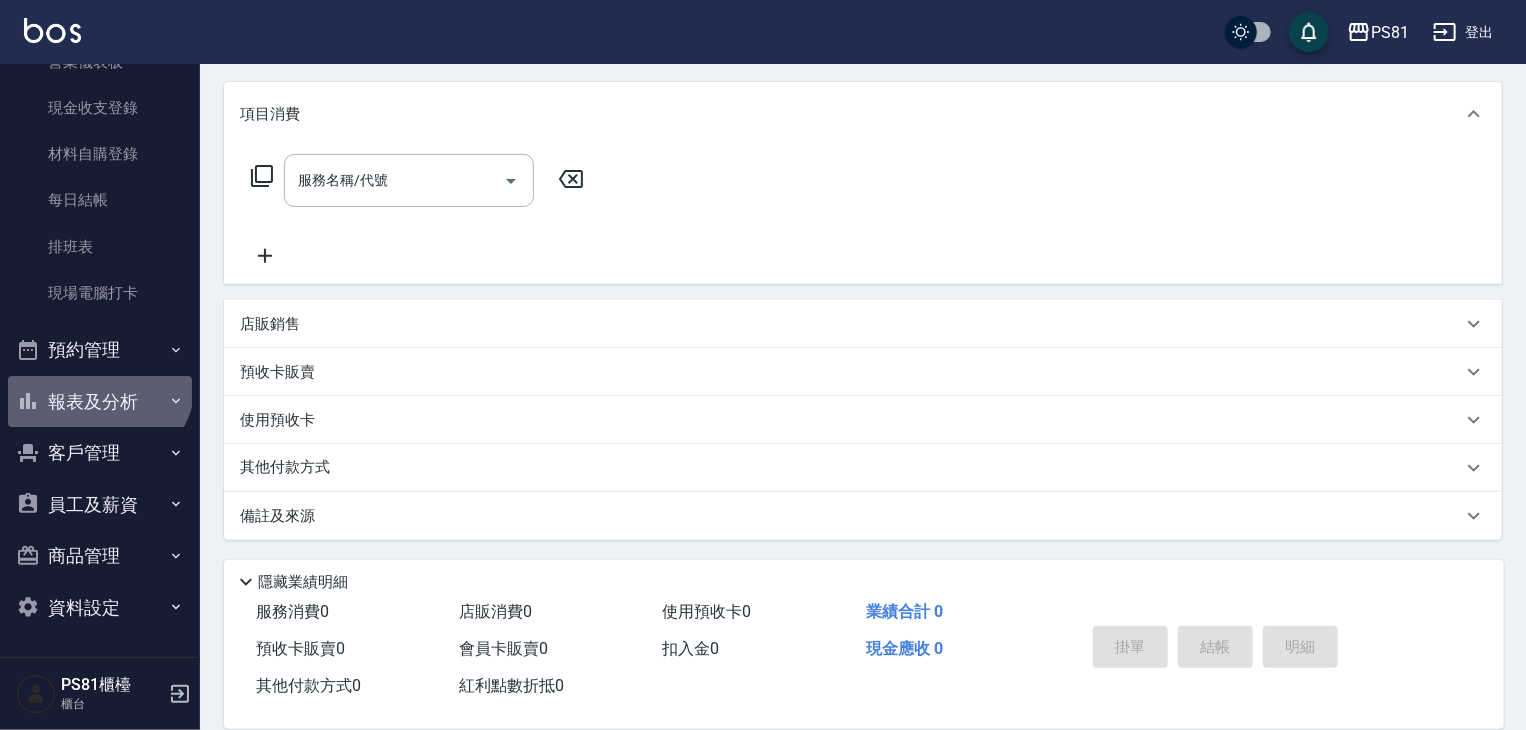 click on "報表及分析" at bounding box center [100, 402] 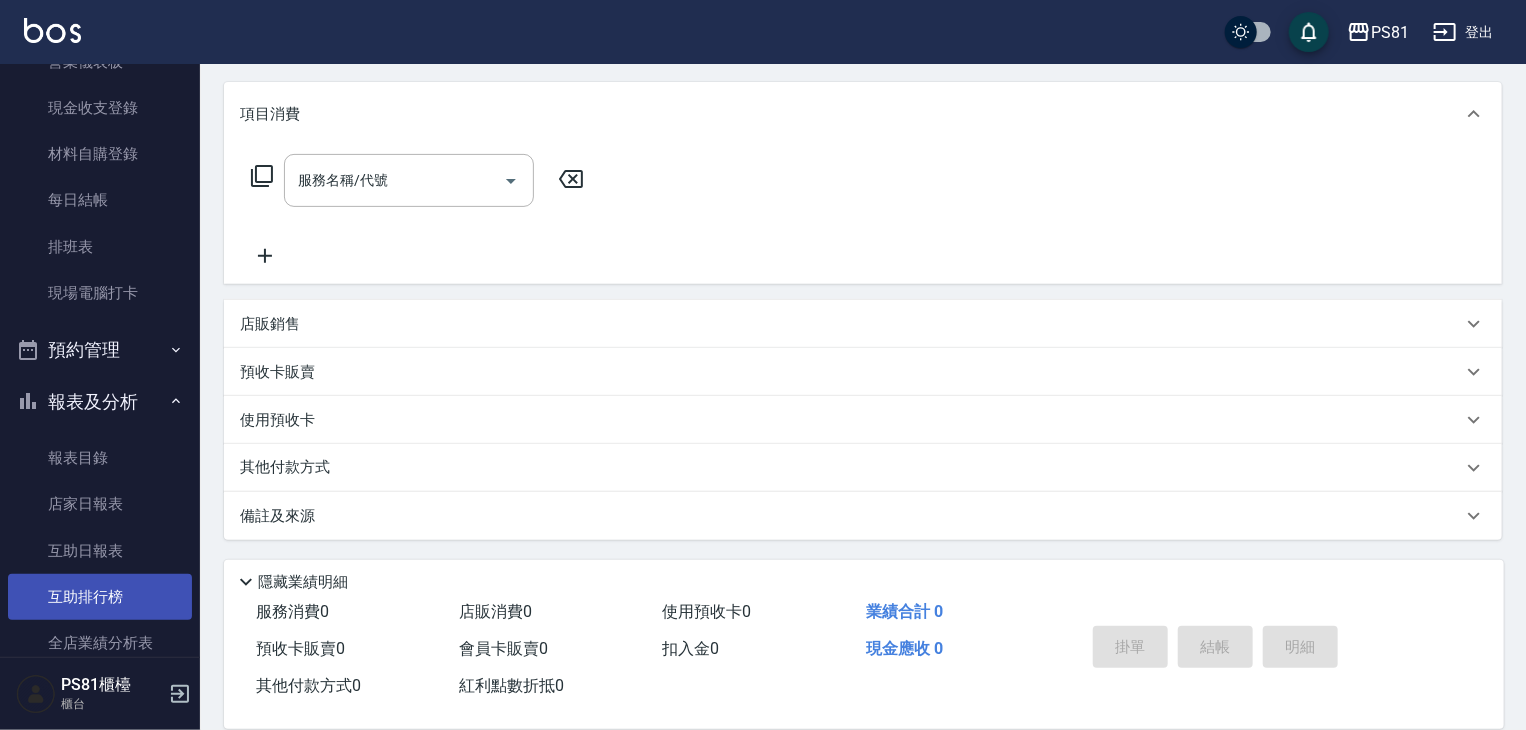 scroll, scrollTop: 378, scrollLeft: 0, axis: vertical 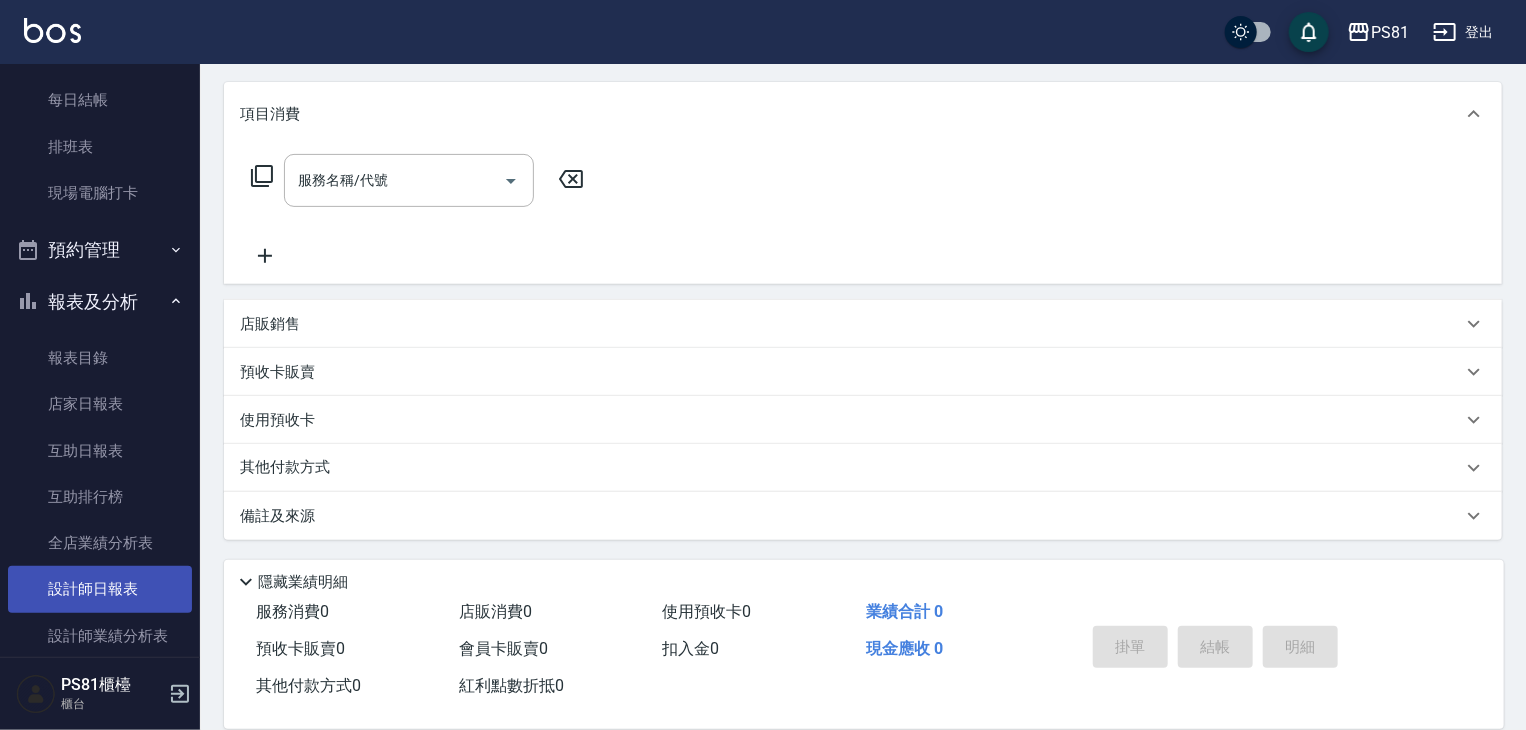 click on "設計師日報表" at bounding box center (100, 589) 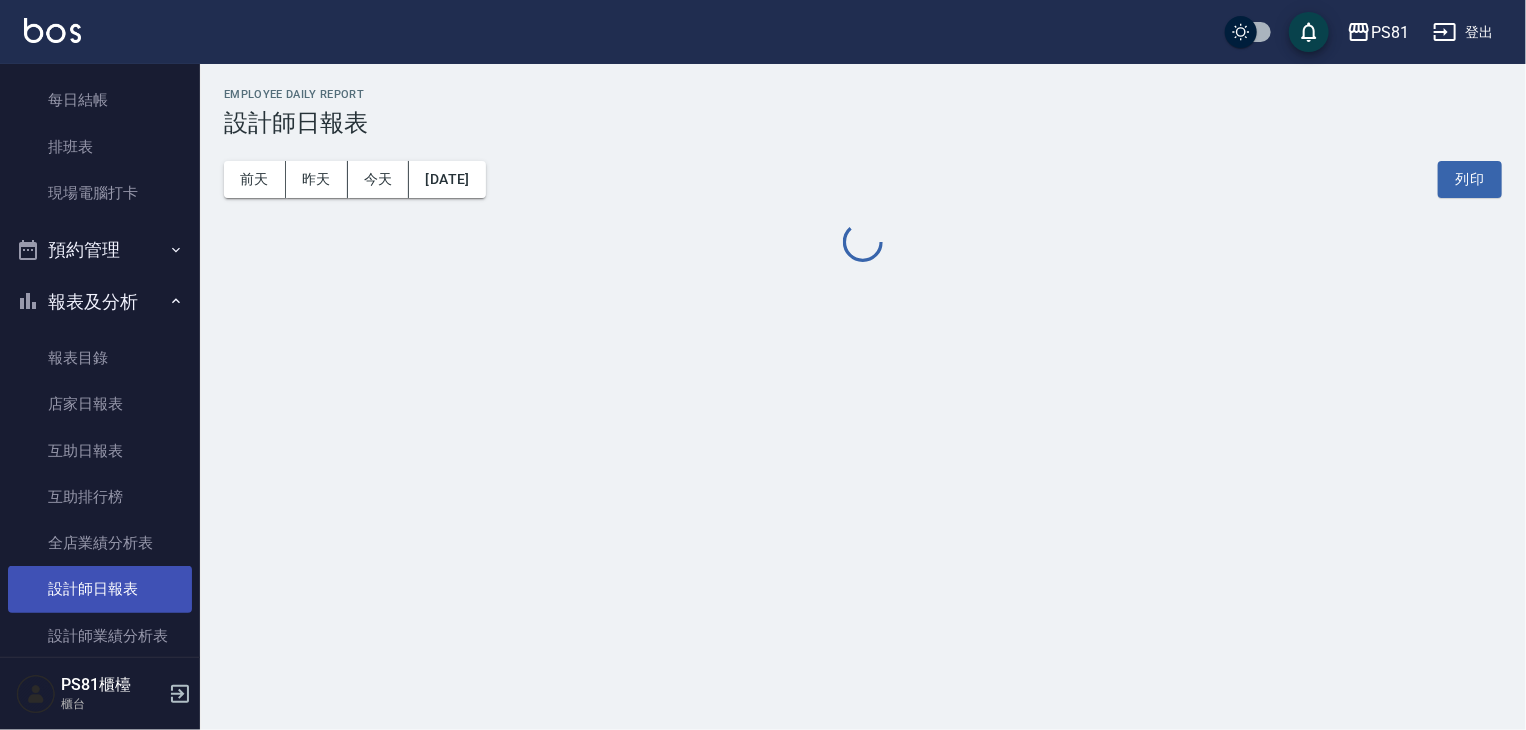 scroll, scrollTop: 0, scrollLeft: 0, axis: both 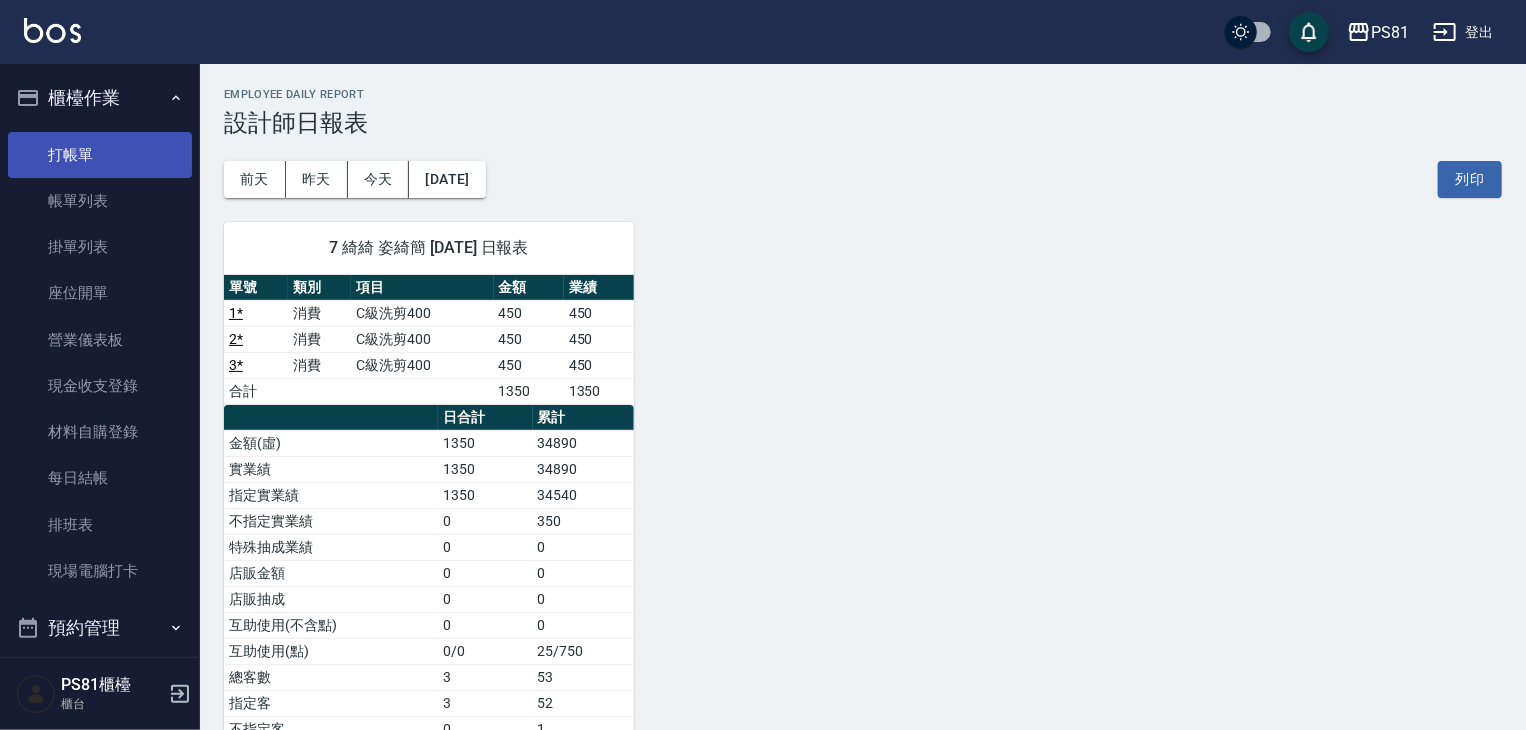 click on "打帳單" at bounding box center (100, 155) 